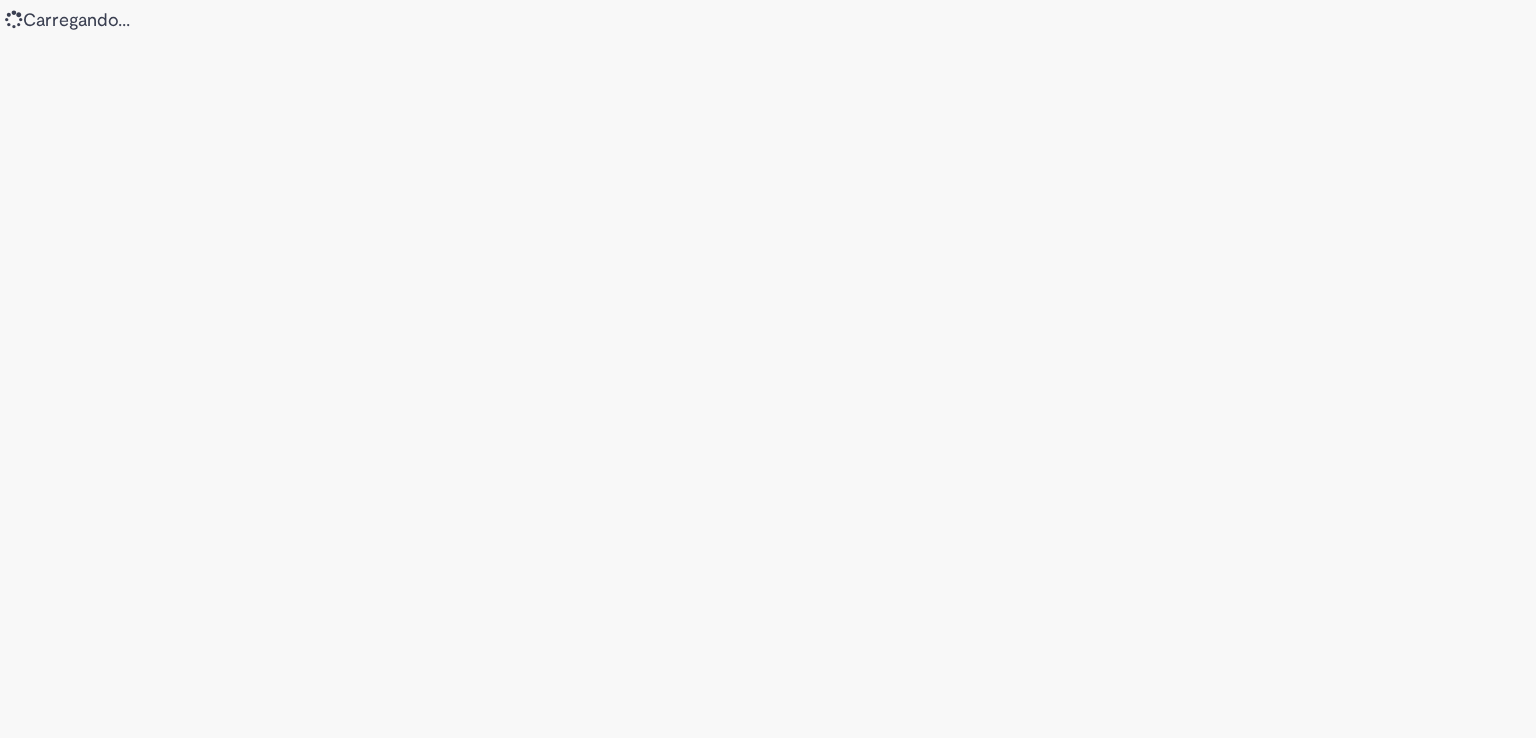 scroll, scrollTop: 0, scrollLeft: 0, axis: both 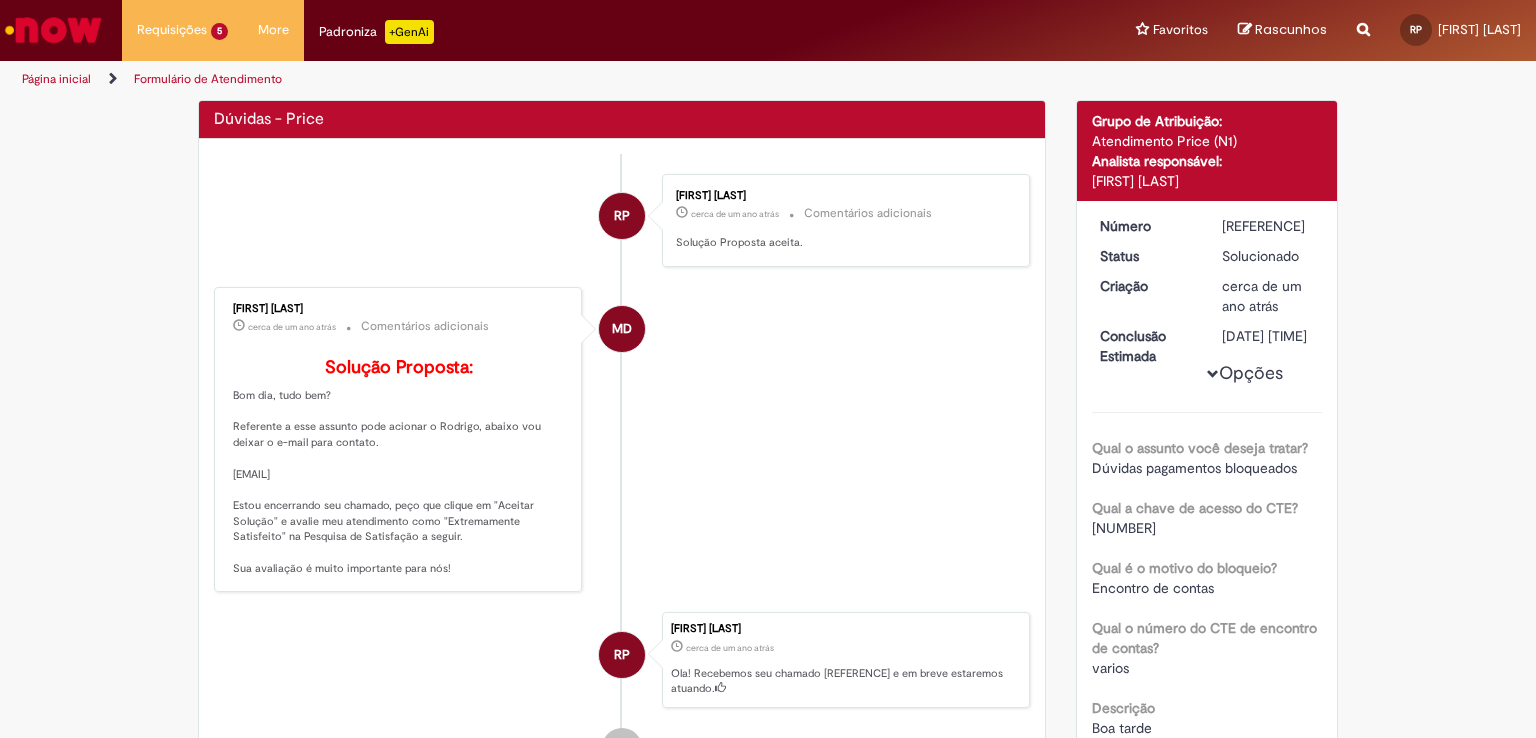 click on "Página inicial" at bounding box center [56, 79] 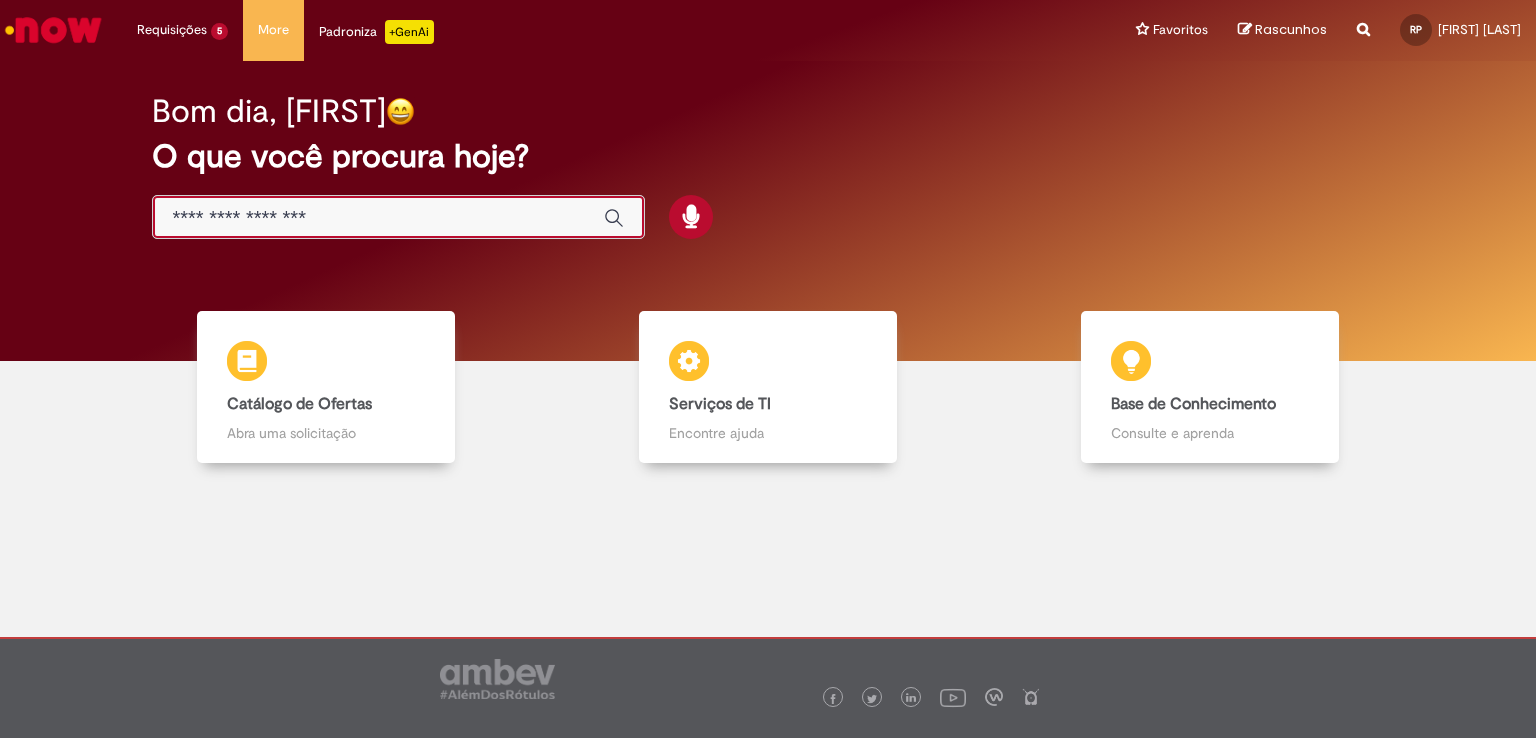 click at bounding box center [378, 218] 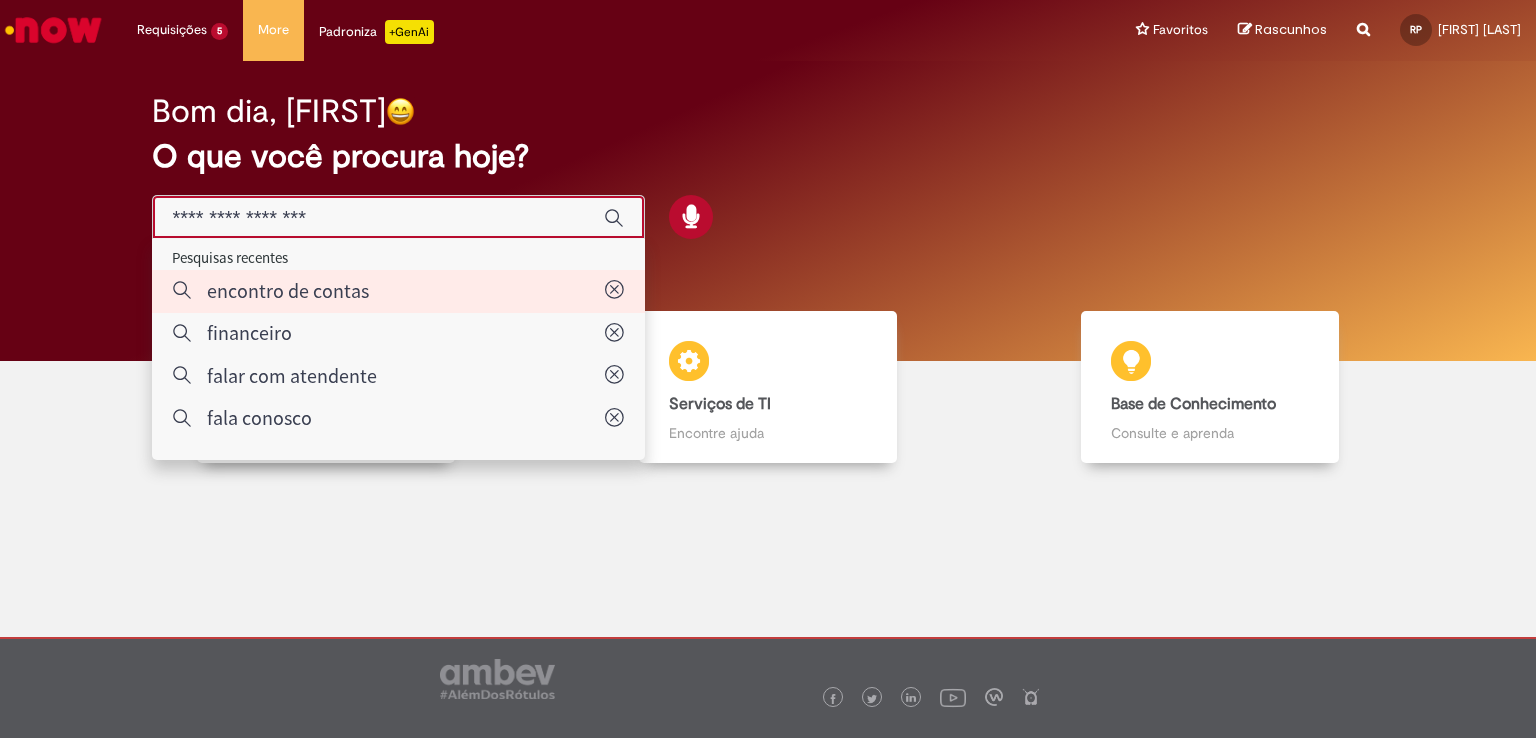 type on "**********" 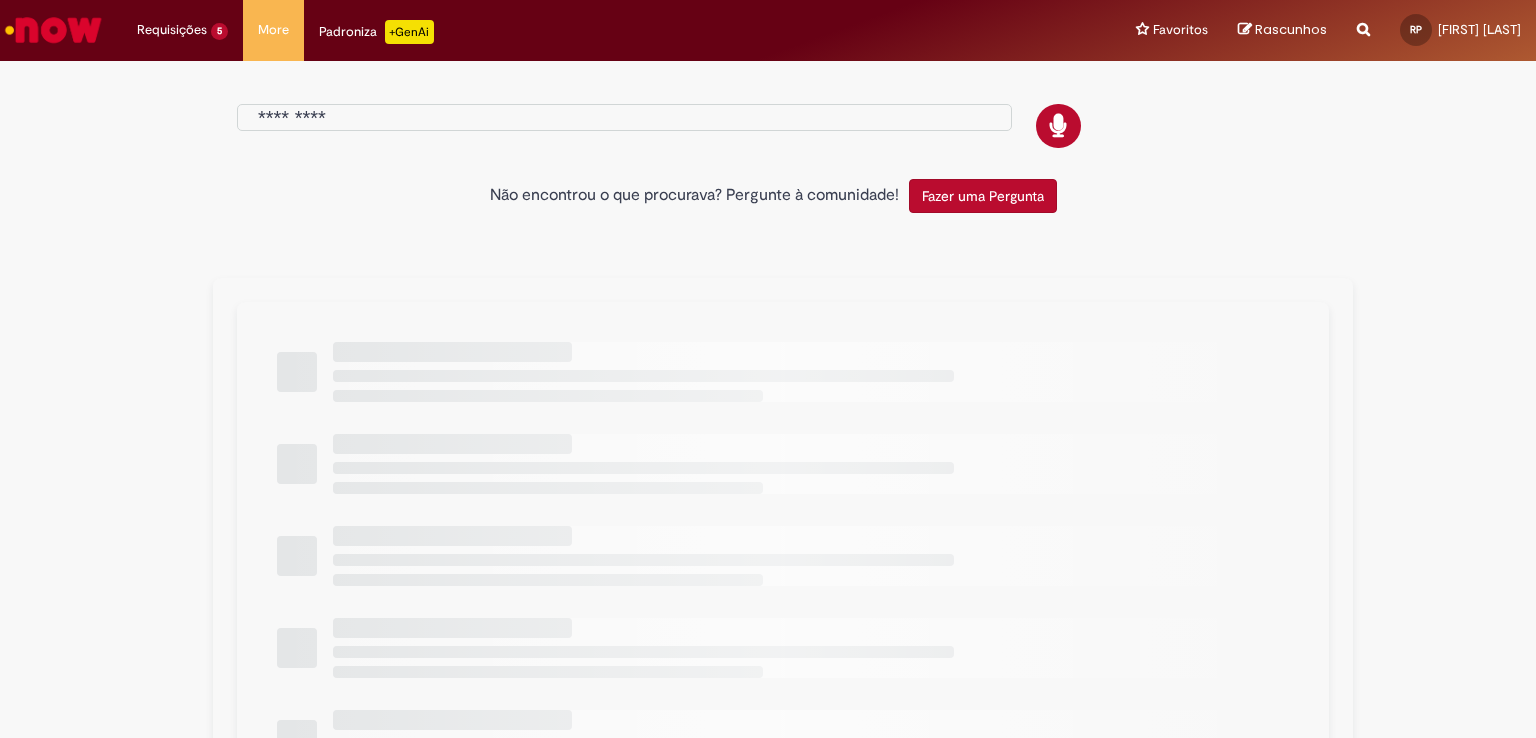 type on "**********" 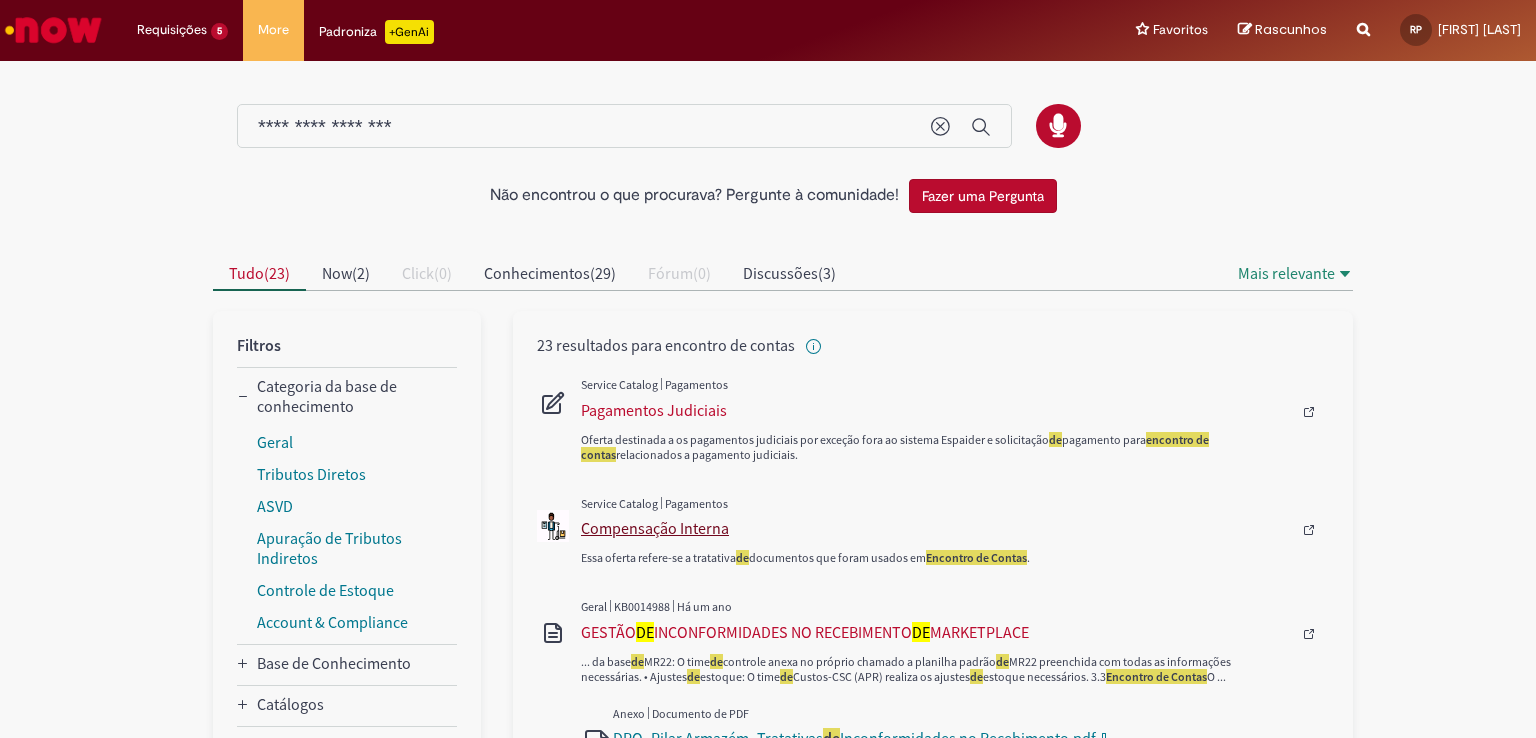 click on "Compensação Interna" at bounding box center (936, 528) 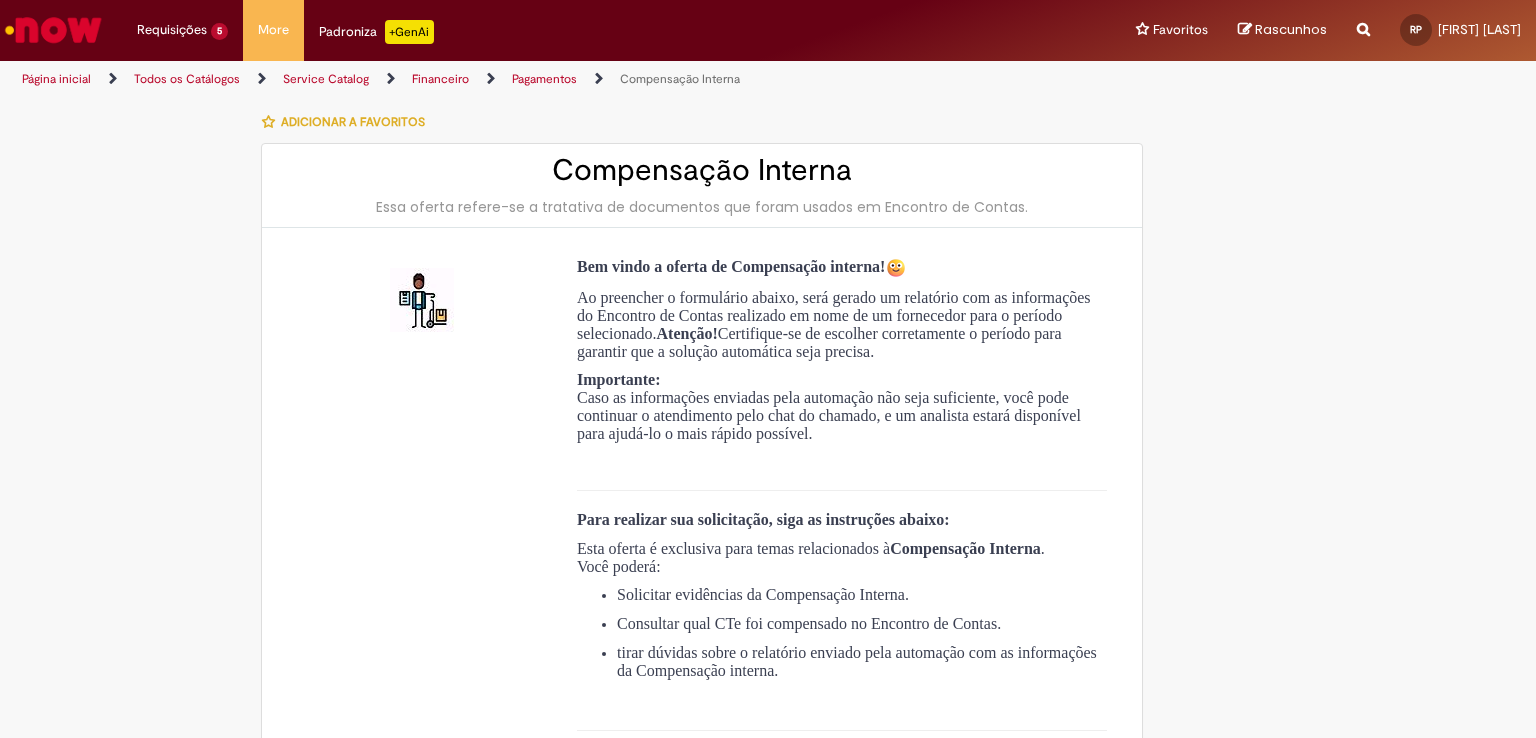 type on "**********" 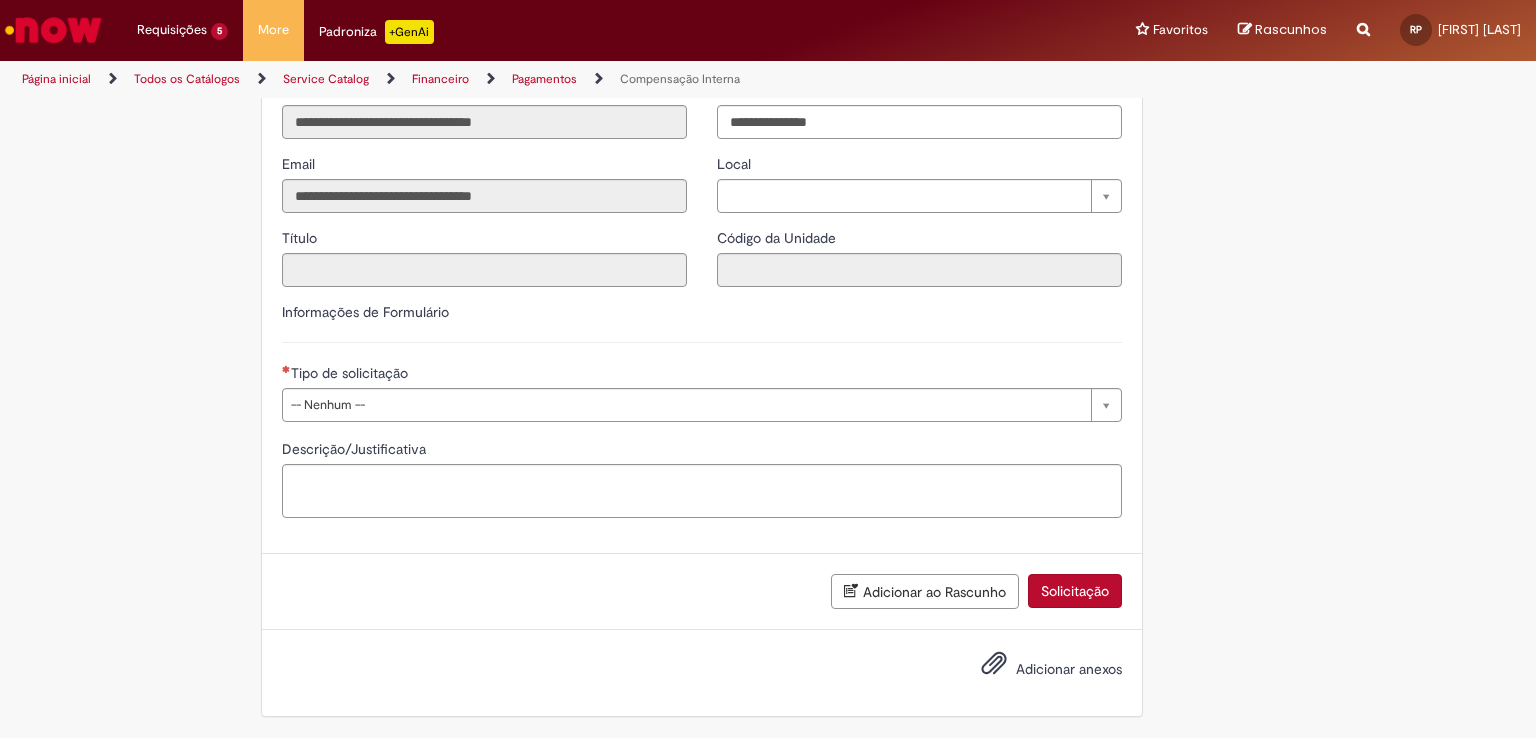 scroll, scrollTop: 936, scrollLeft: 0, axis: vertical 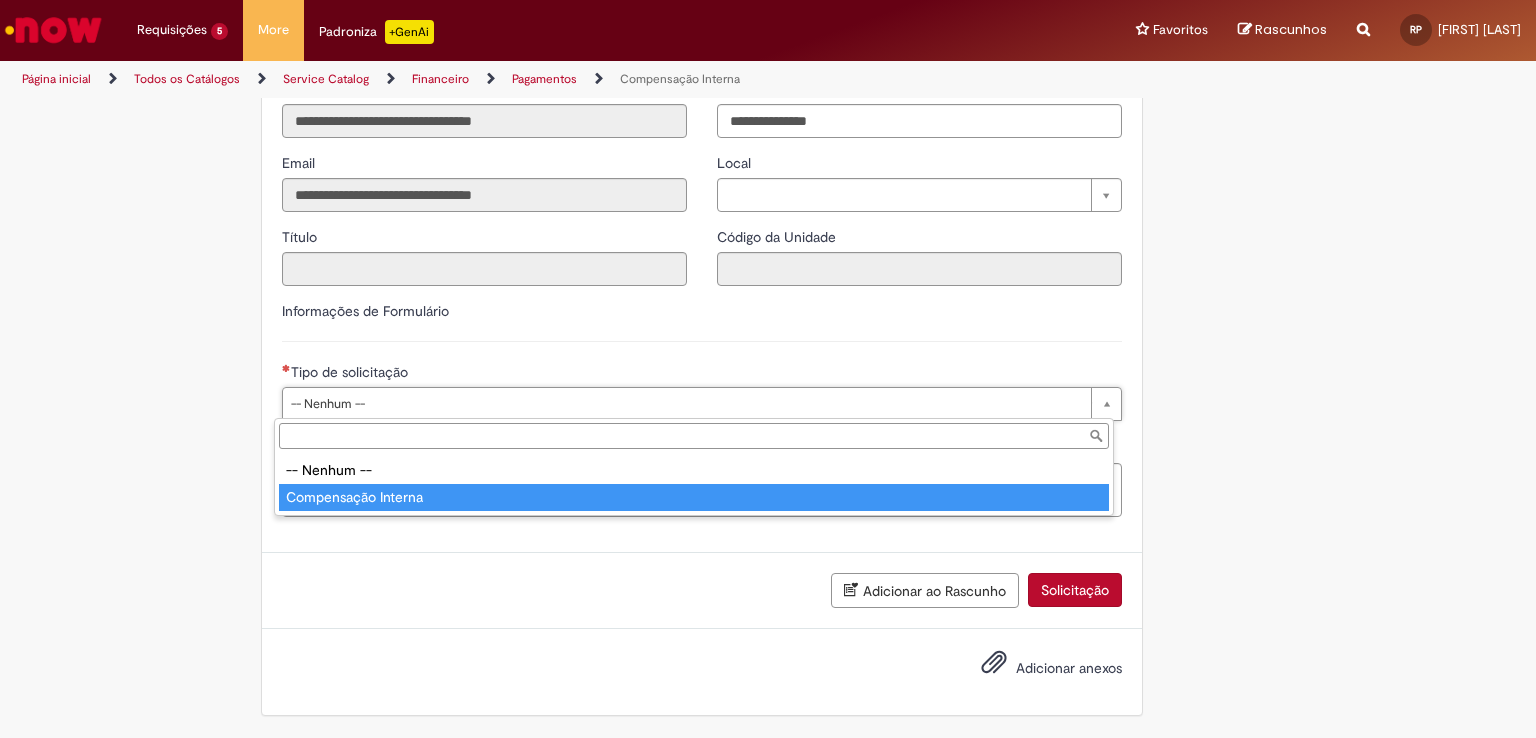 type on "**********" 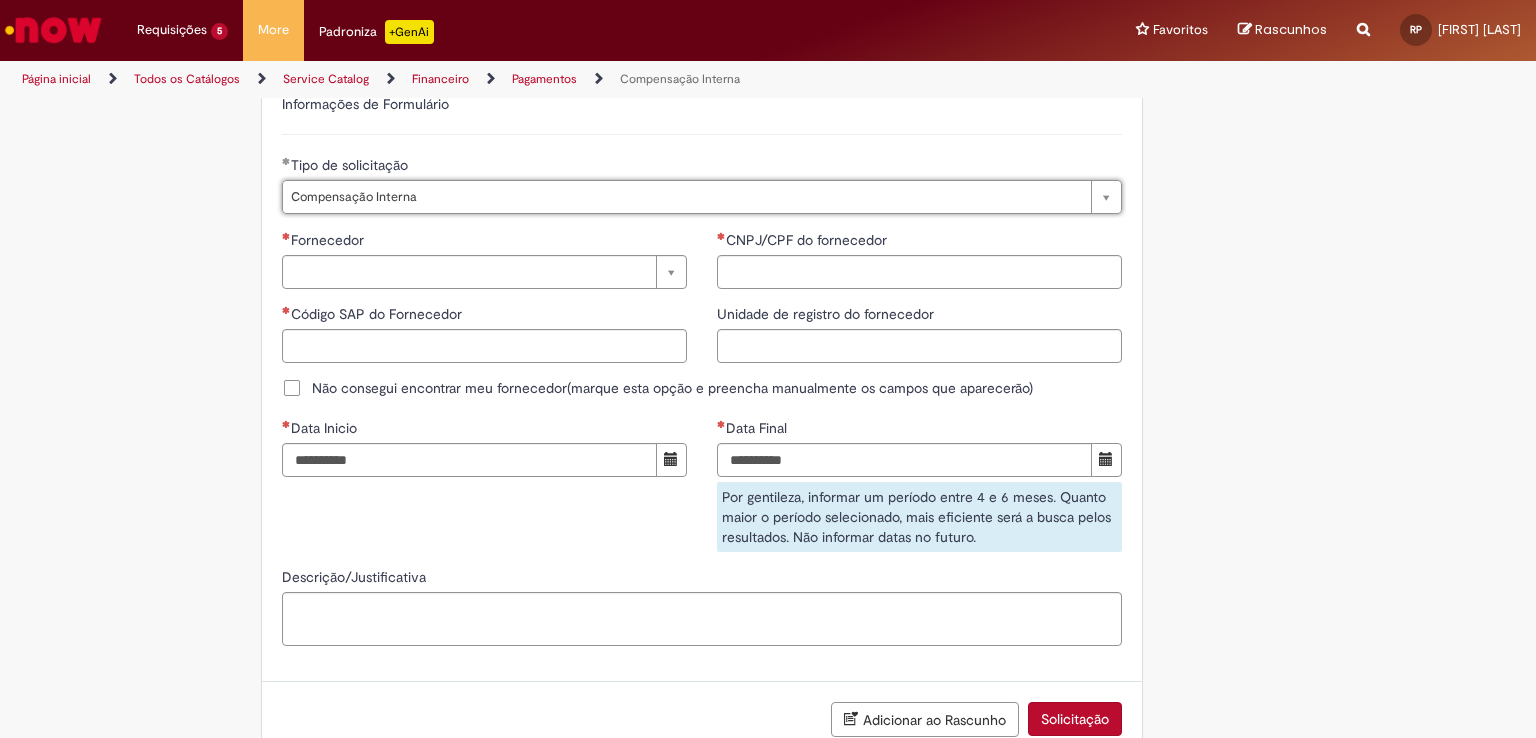 scroll, scrollTop: 1136, scrollLeft: 0, axis: vertical 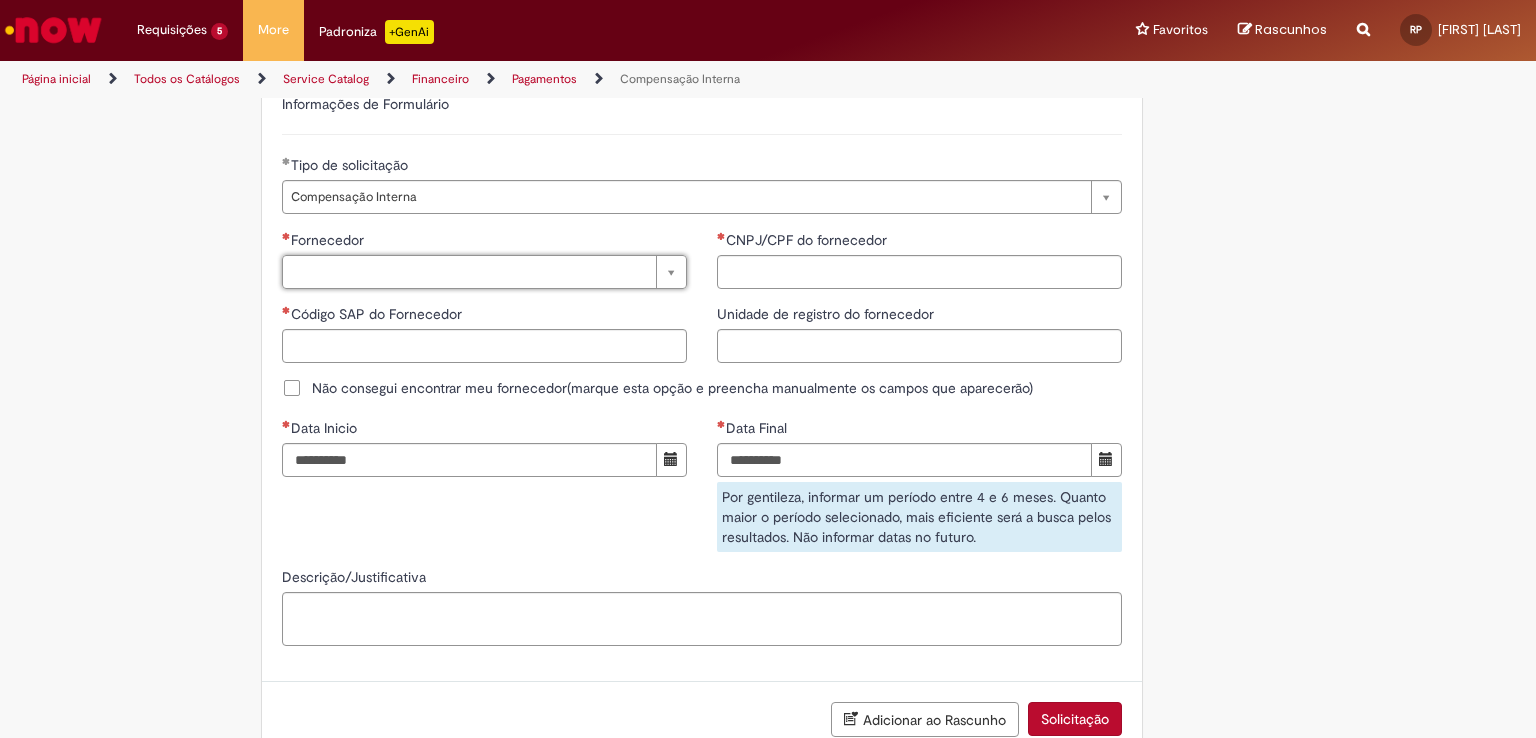 type on "*" 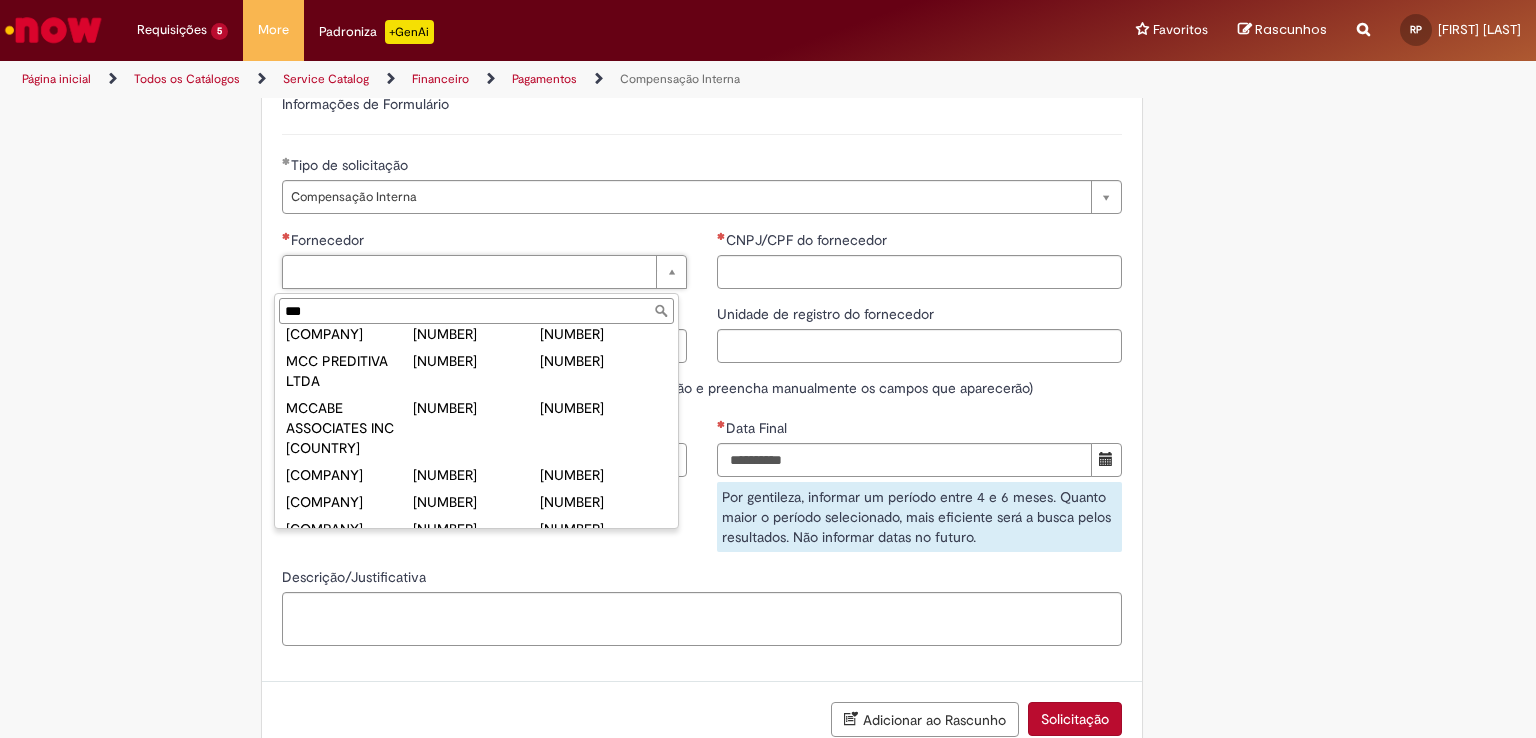 scroll, scrollTop: 100, scrollLeft: 0, axis: vertical 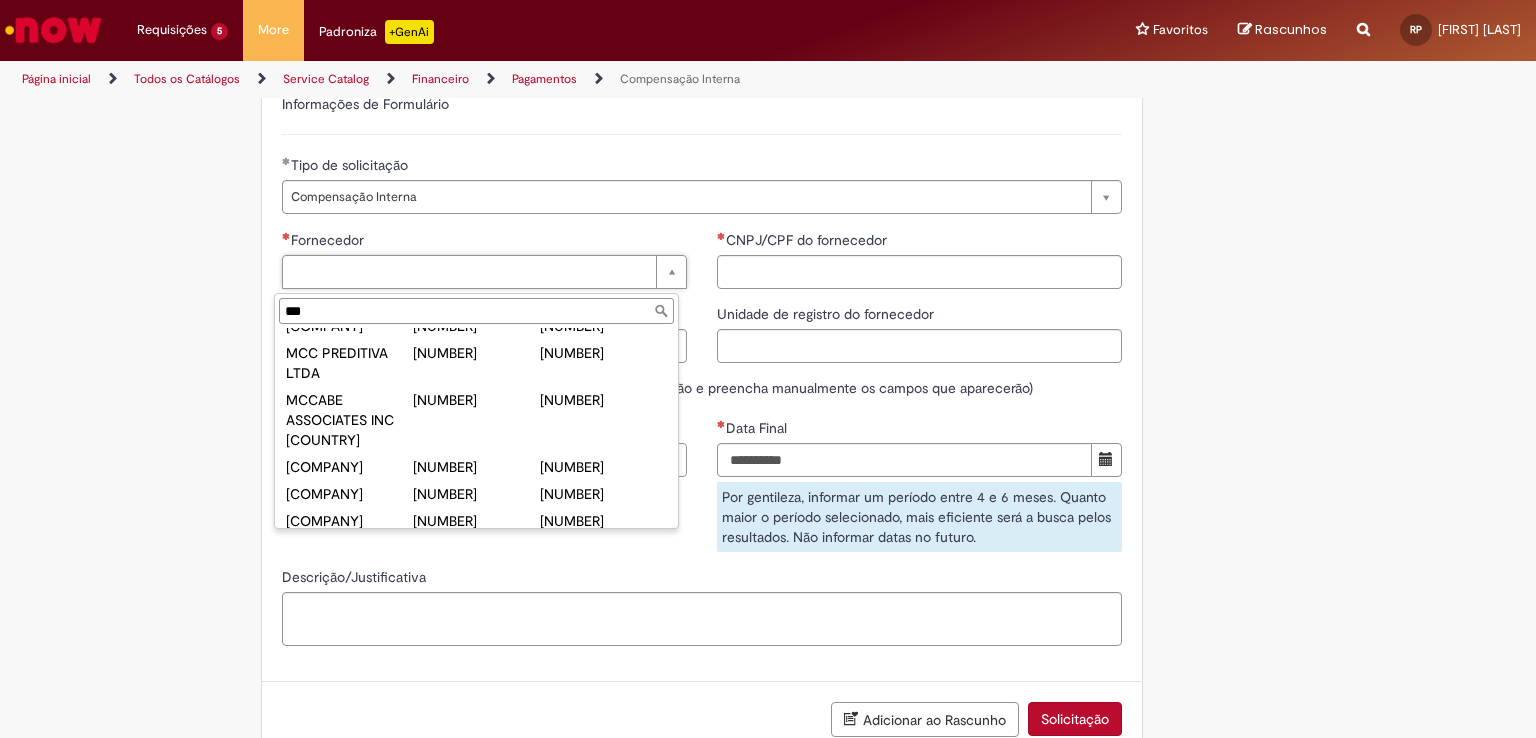 type on "***" 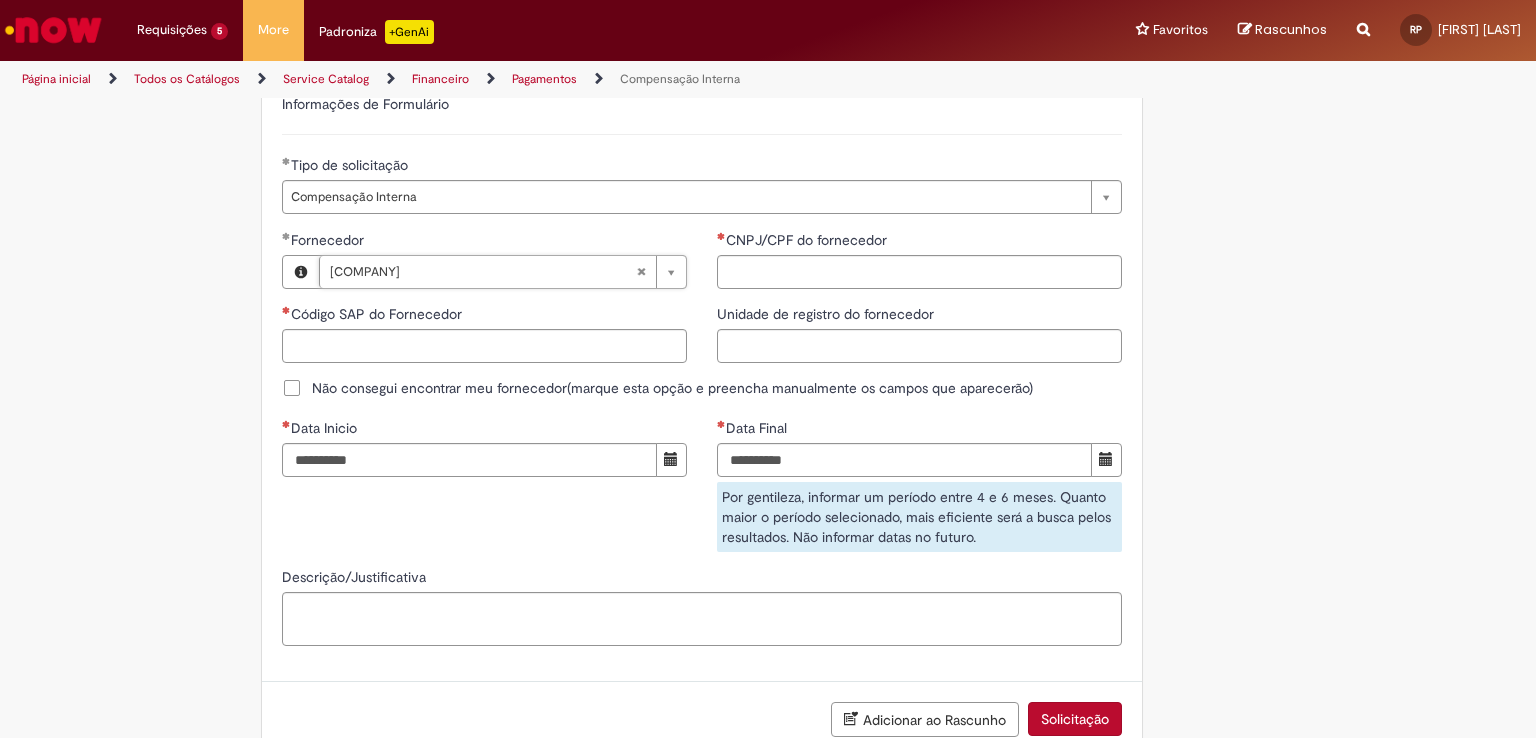 type on "******" 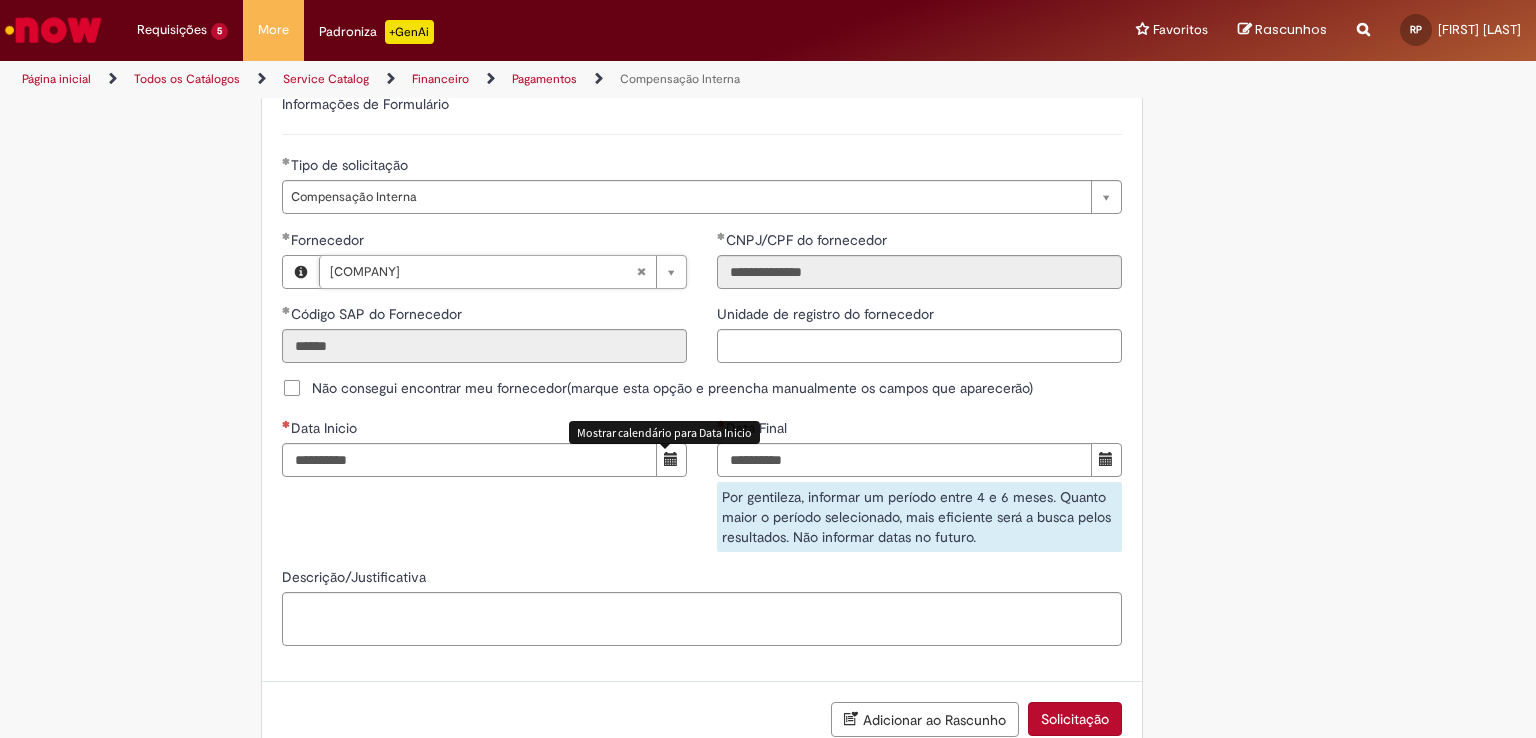 click at bounding box center (671, 459) 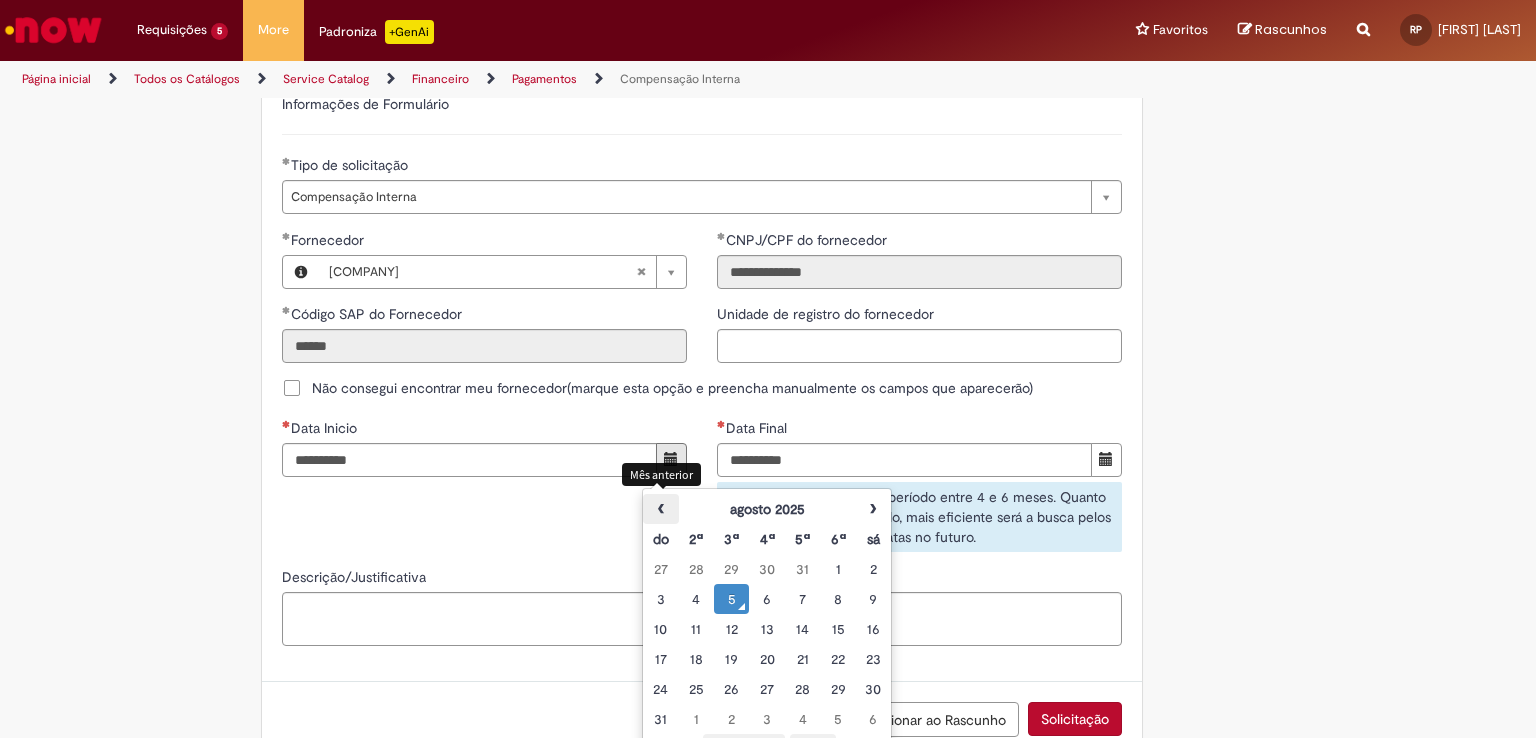 click on "‹" at bounding box center (660, 509) 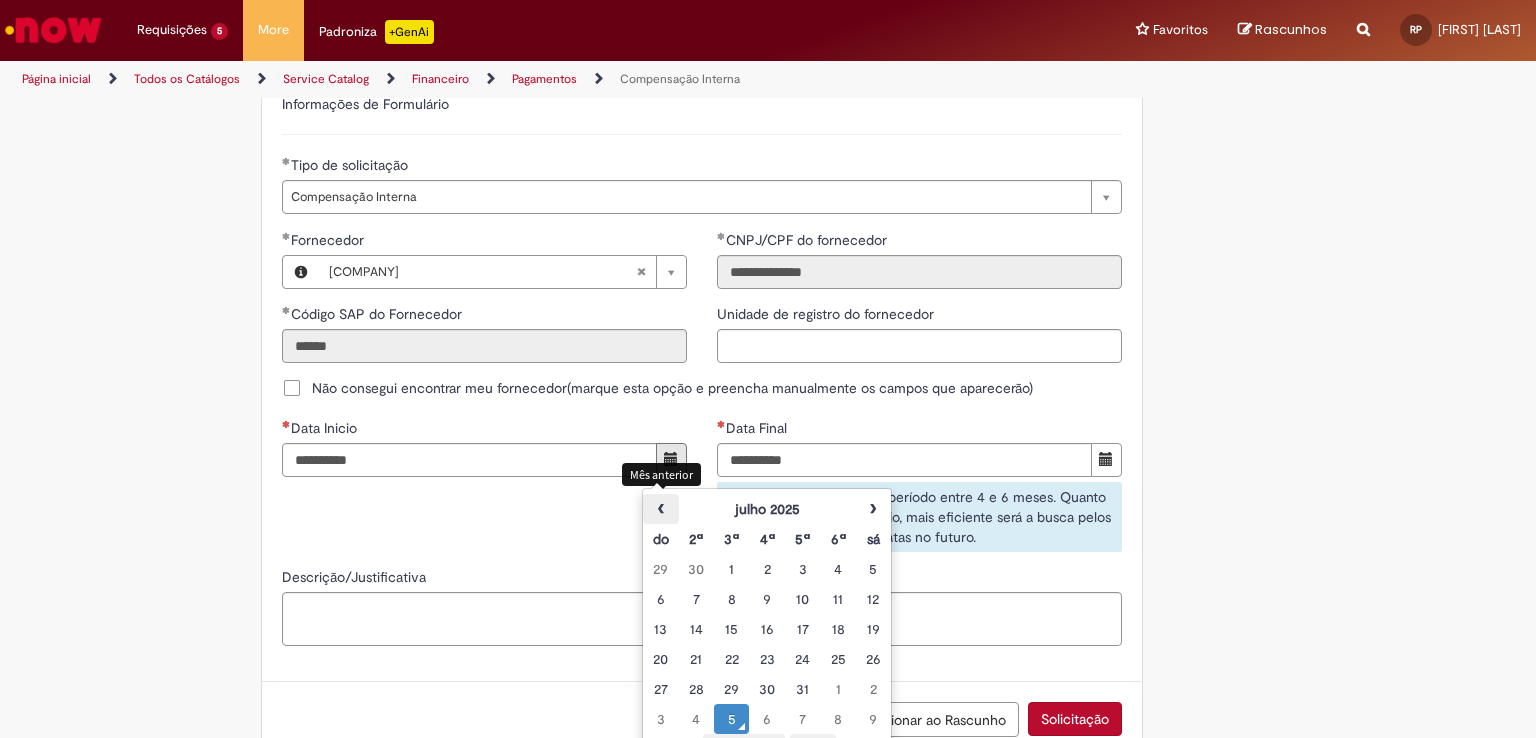 click on "‹" at bounding box center (660, 509) 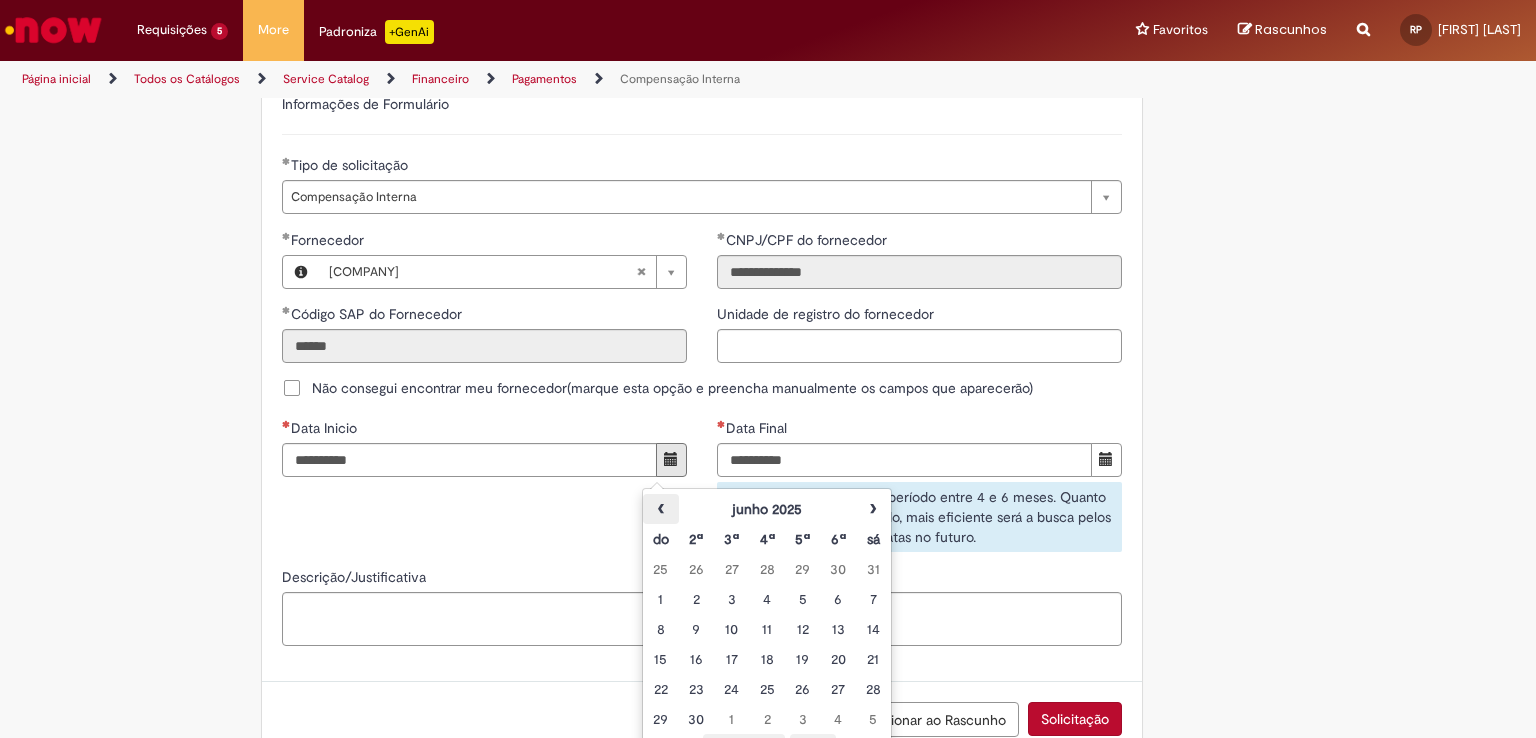 click on "‹" at bounding box center [660, 509] 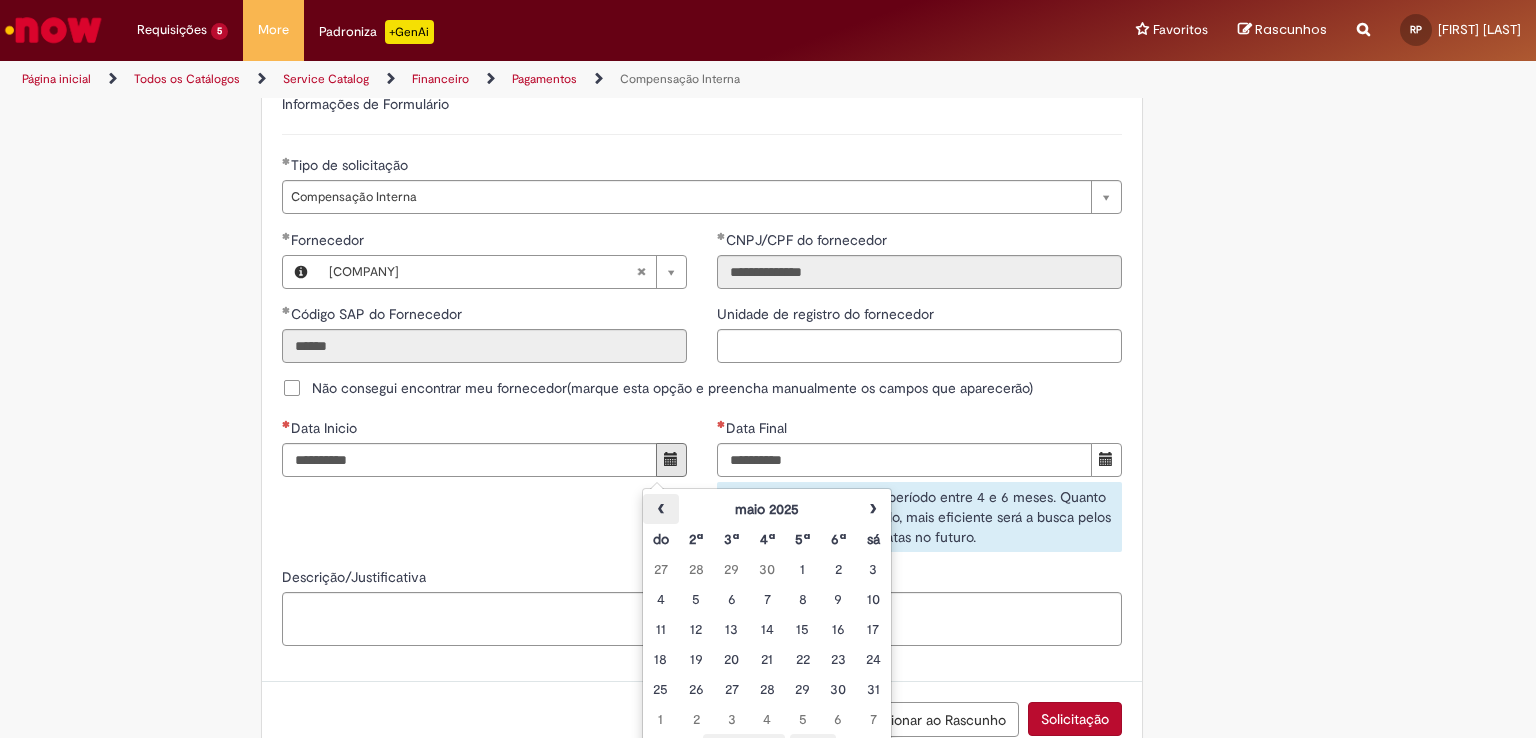 click on "‹" at bounding box center [660, 509] 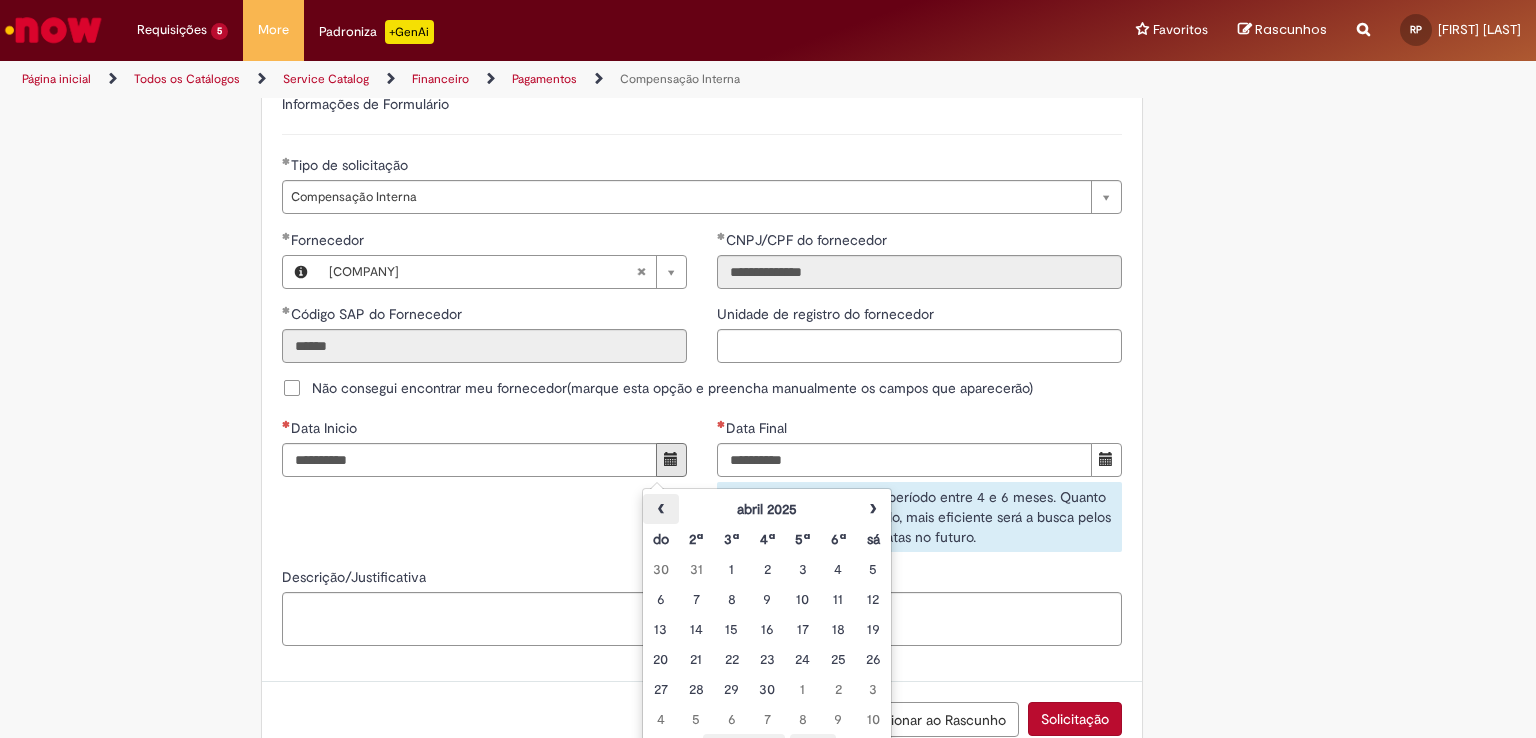click on "‹" at bounding box center [660, 509] 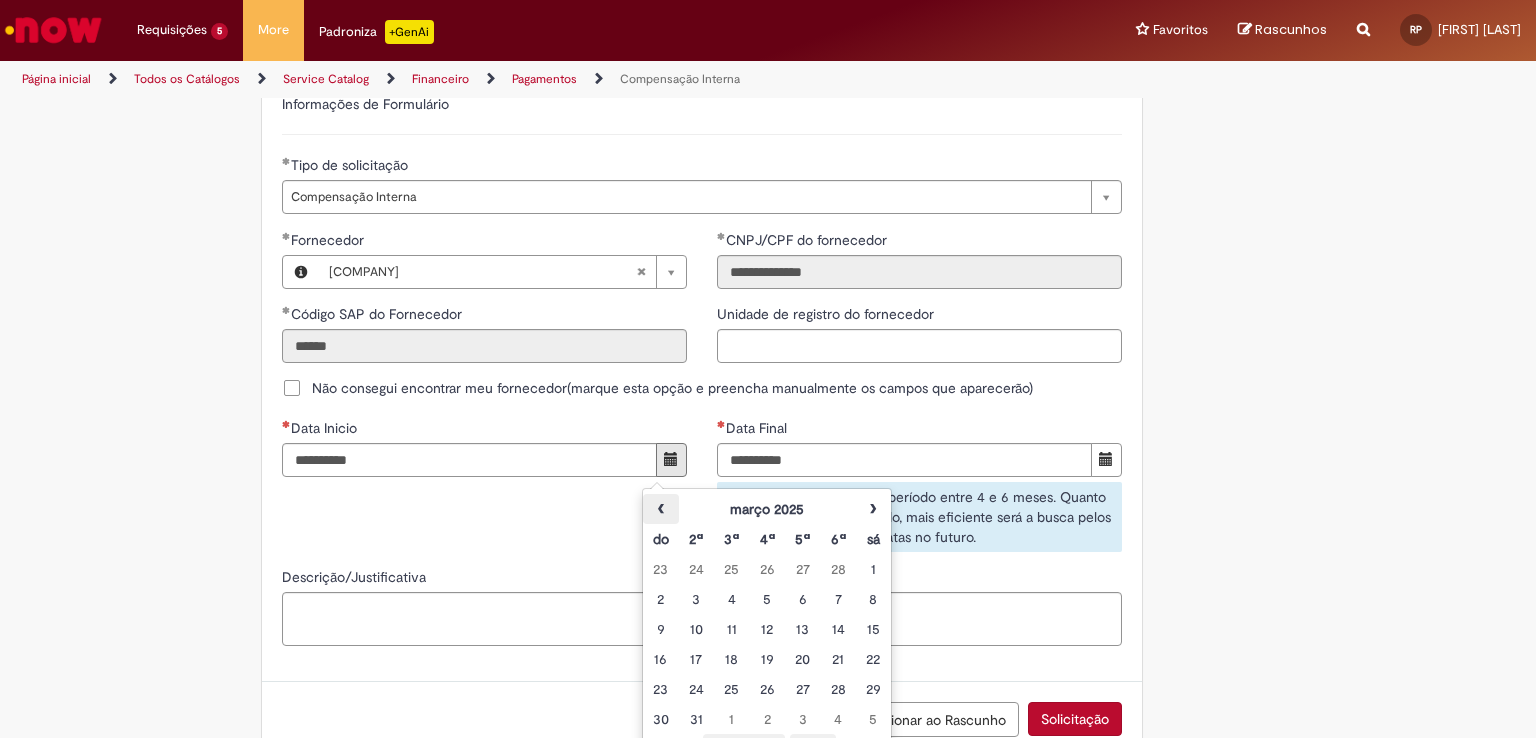click on "‹" at bounding box center [660, 509] 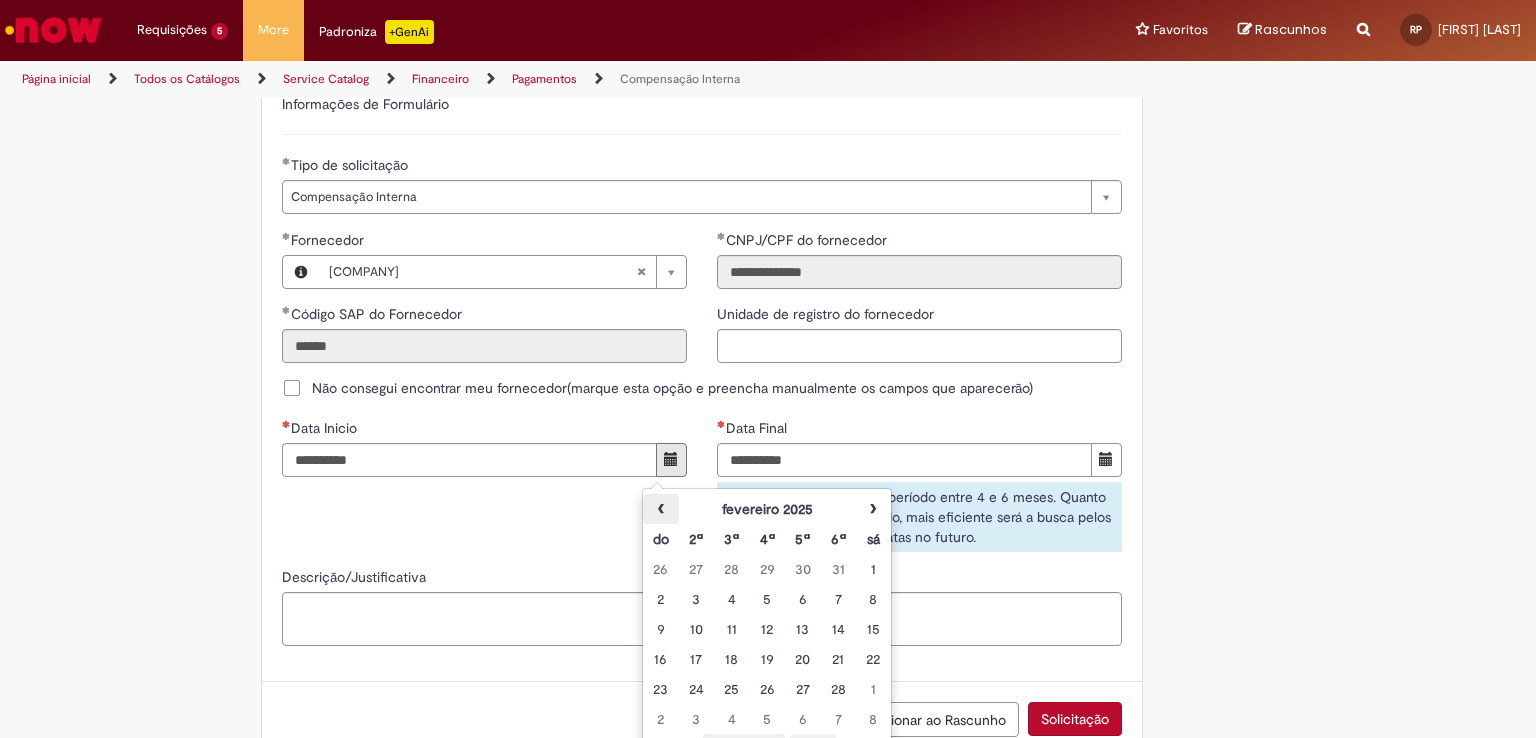 click on "‹" at bounding box center (660, 509) 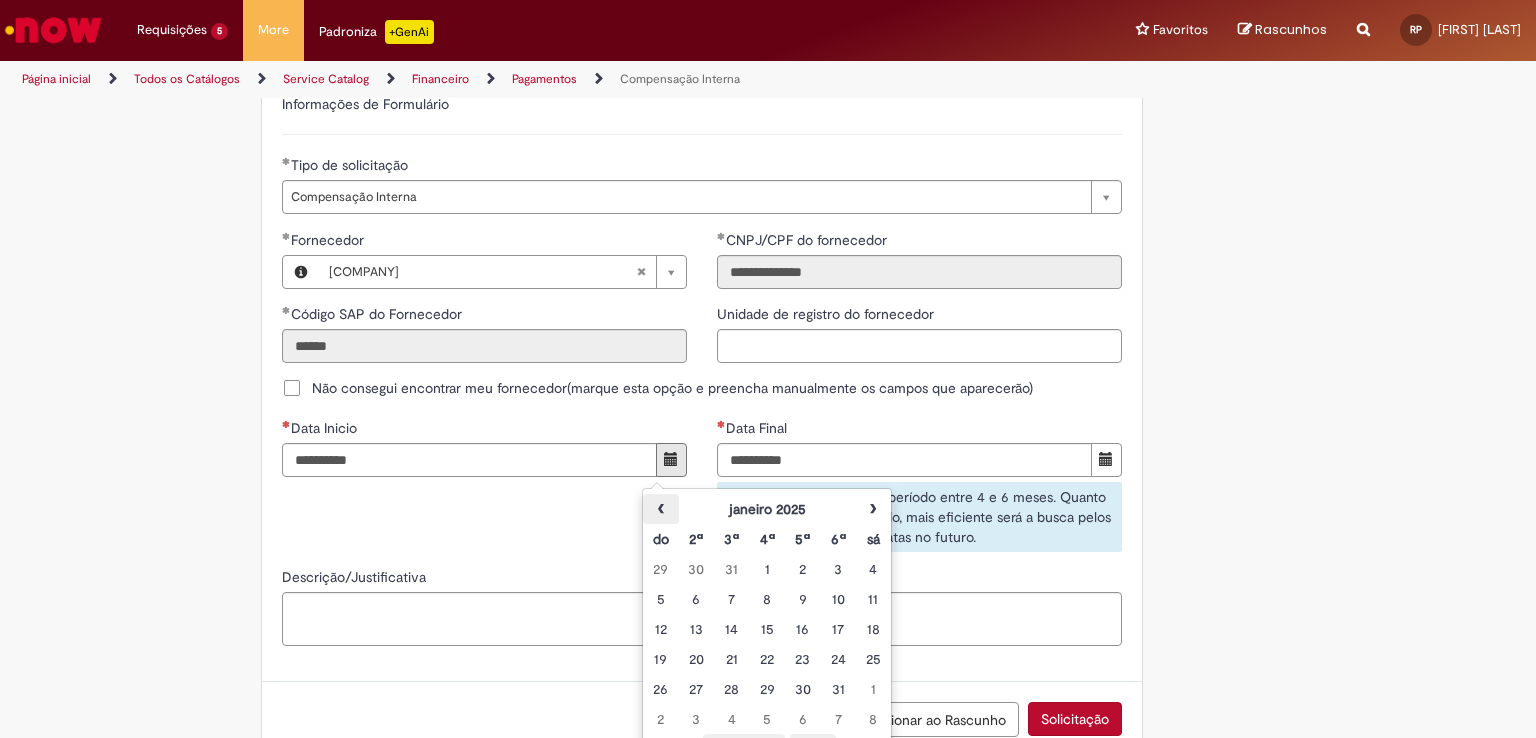 click on "‹" at bounding box center (660, 509) 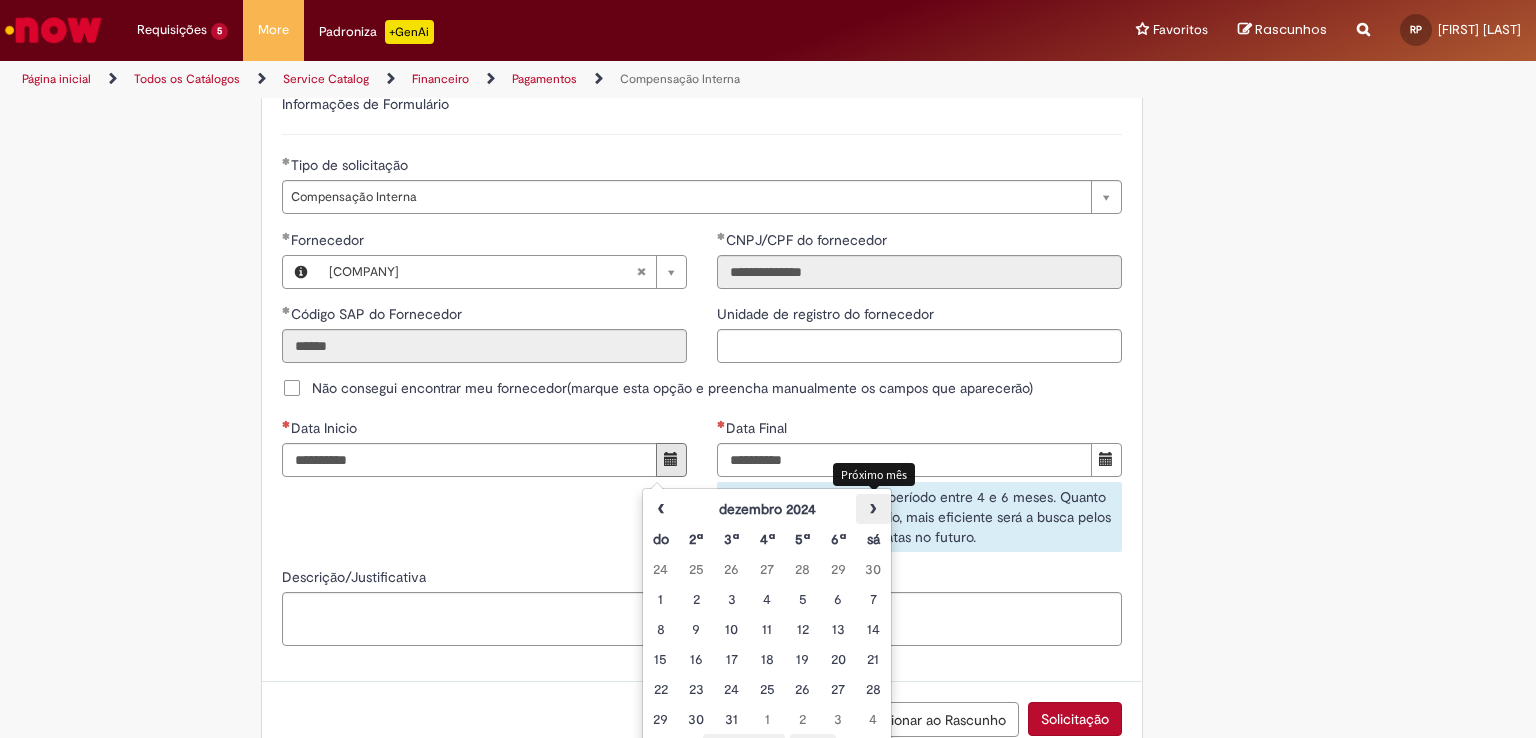 click on "›" at bounding box center (873, 509) 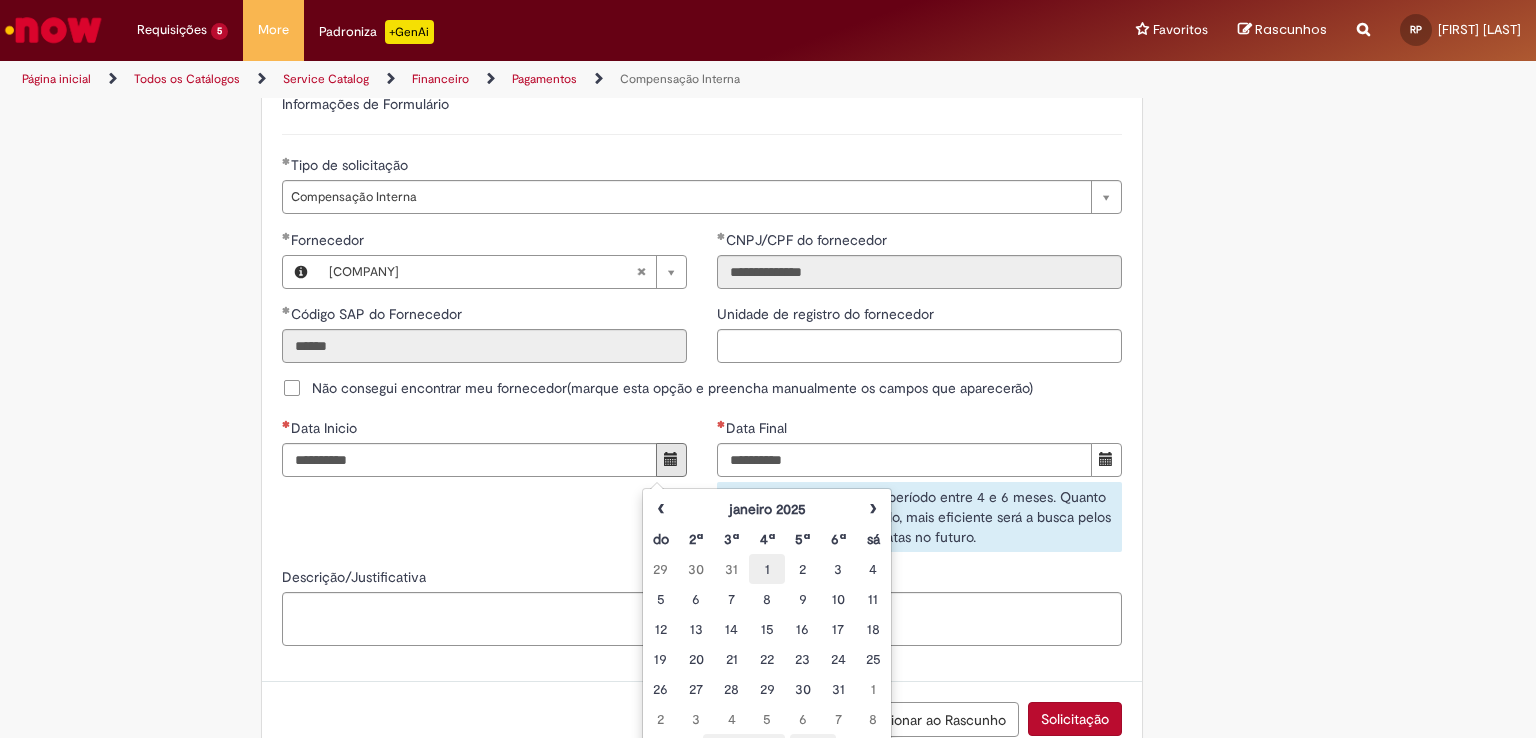 click on "1" at bounding box center [766, 569] 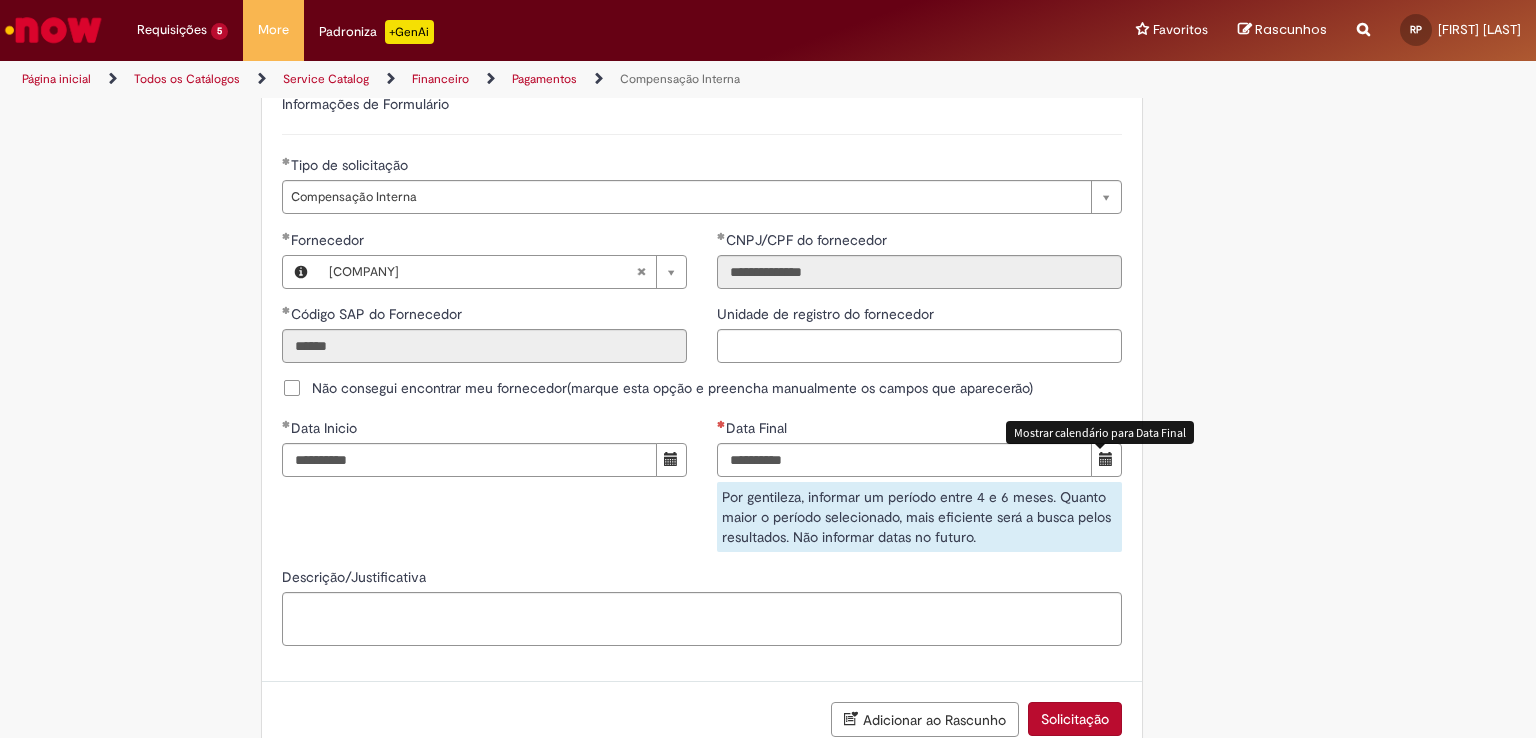 click at bounding box center [1106, 459] 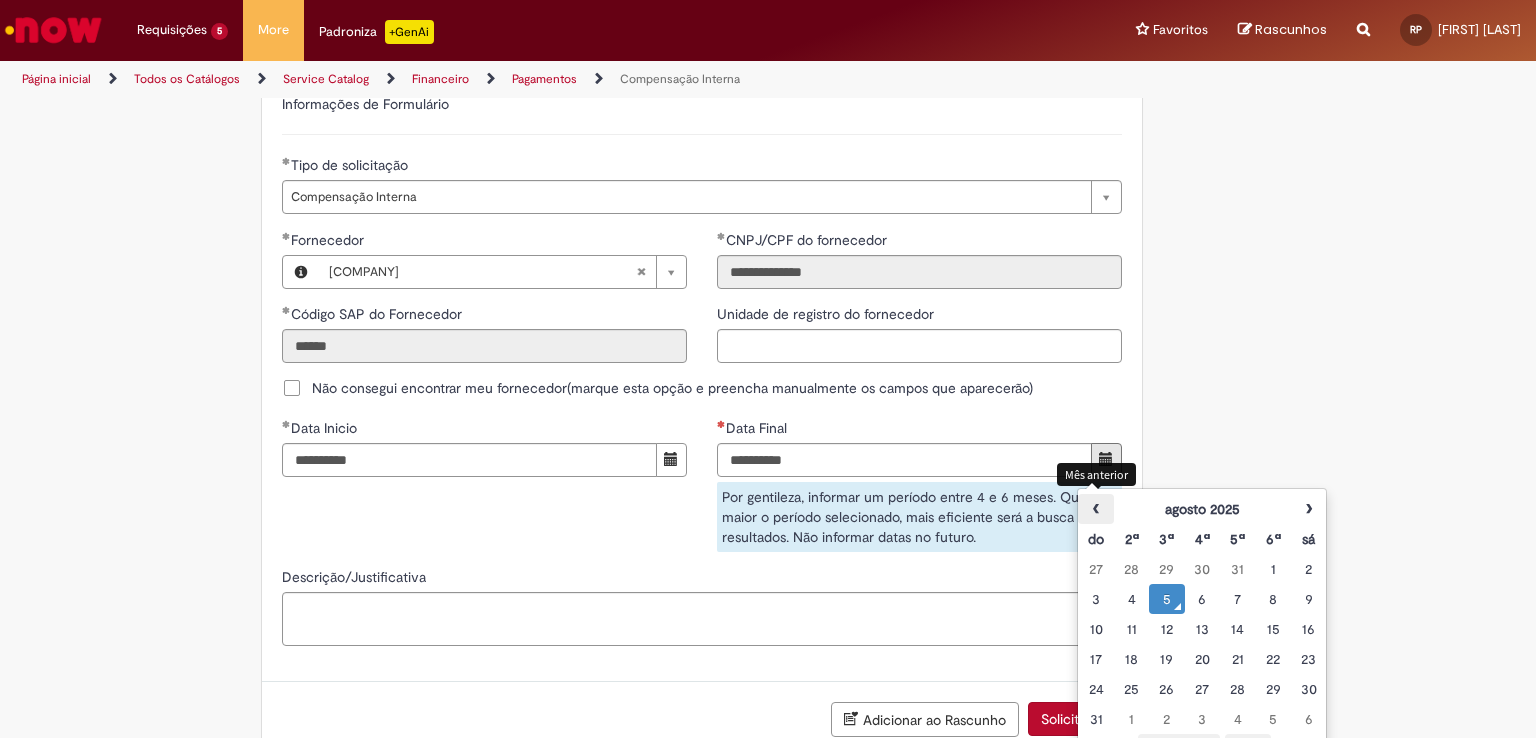click on "‹" at bounding box center [1095, 509] 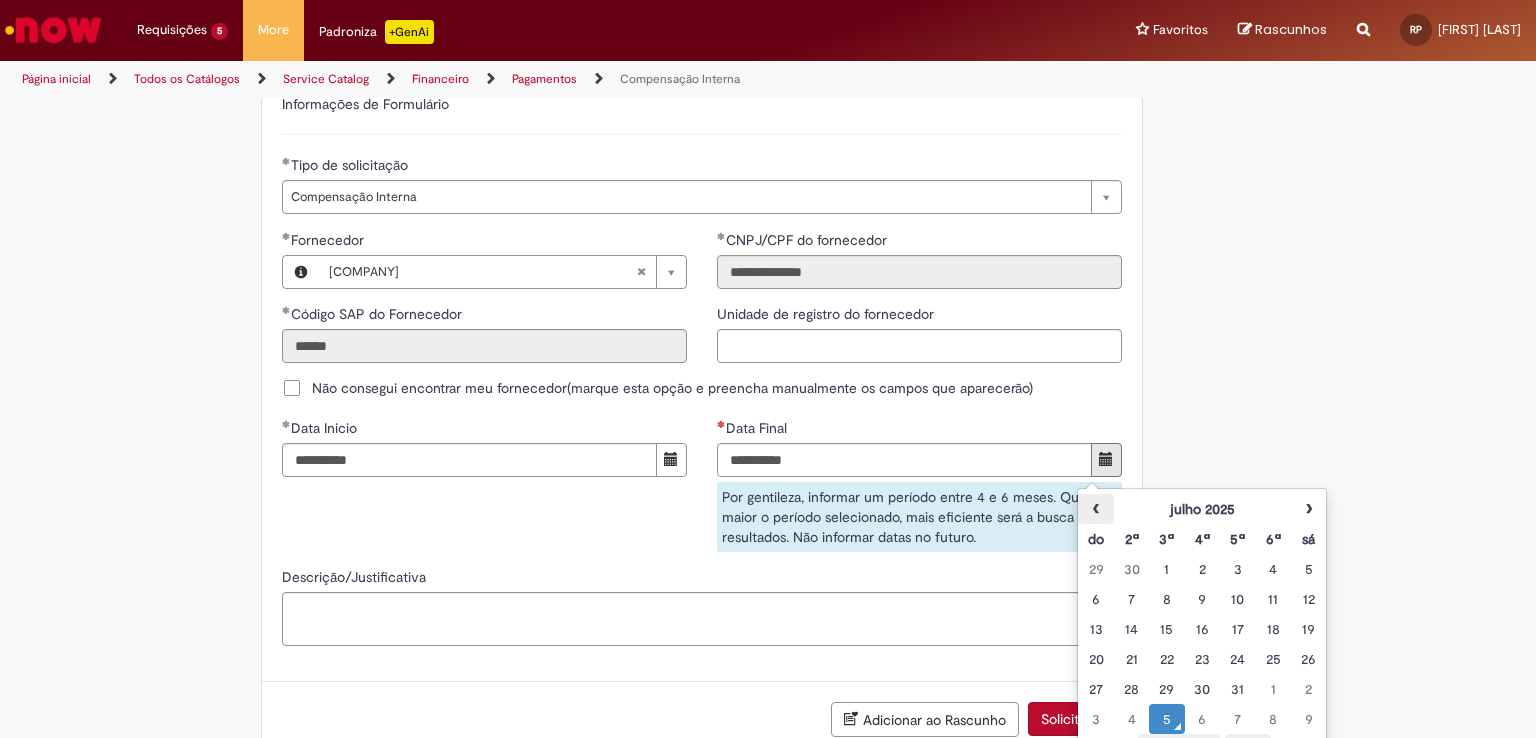 click on "‹" at bounding box center [1095, 509] 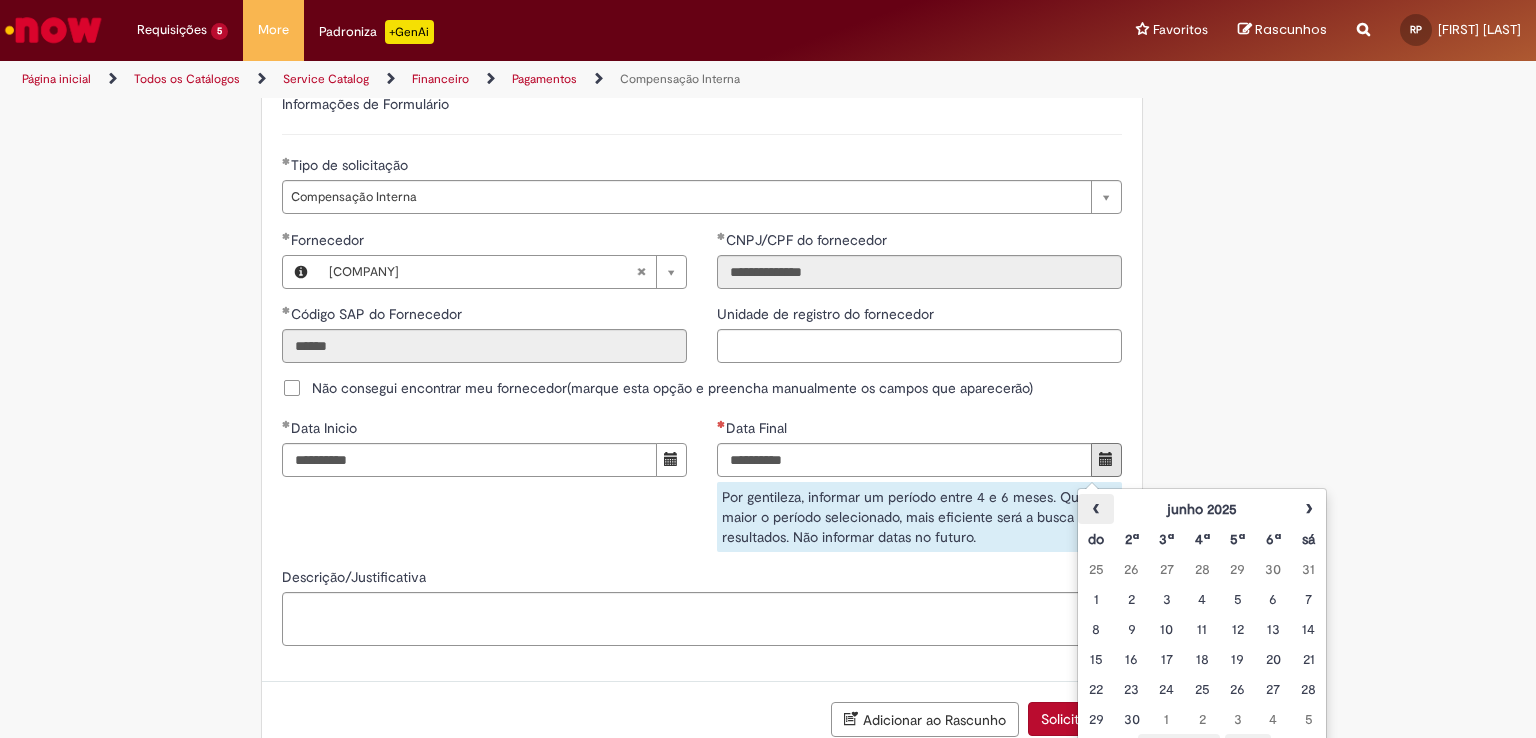 click on "‹" at bounding box center [1095, 509] 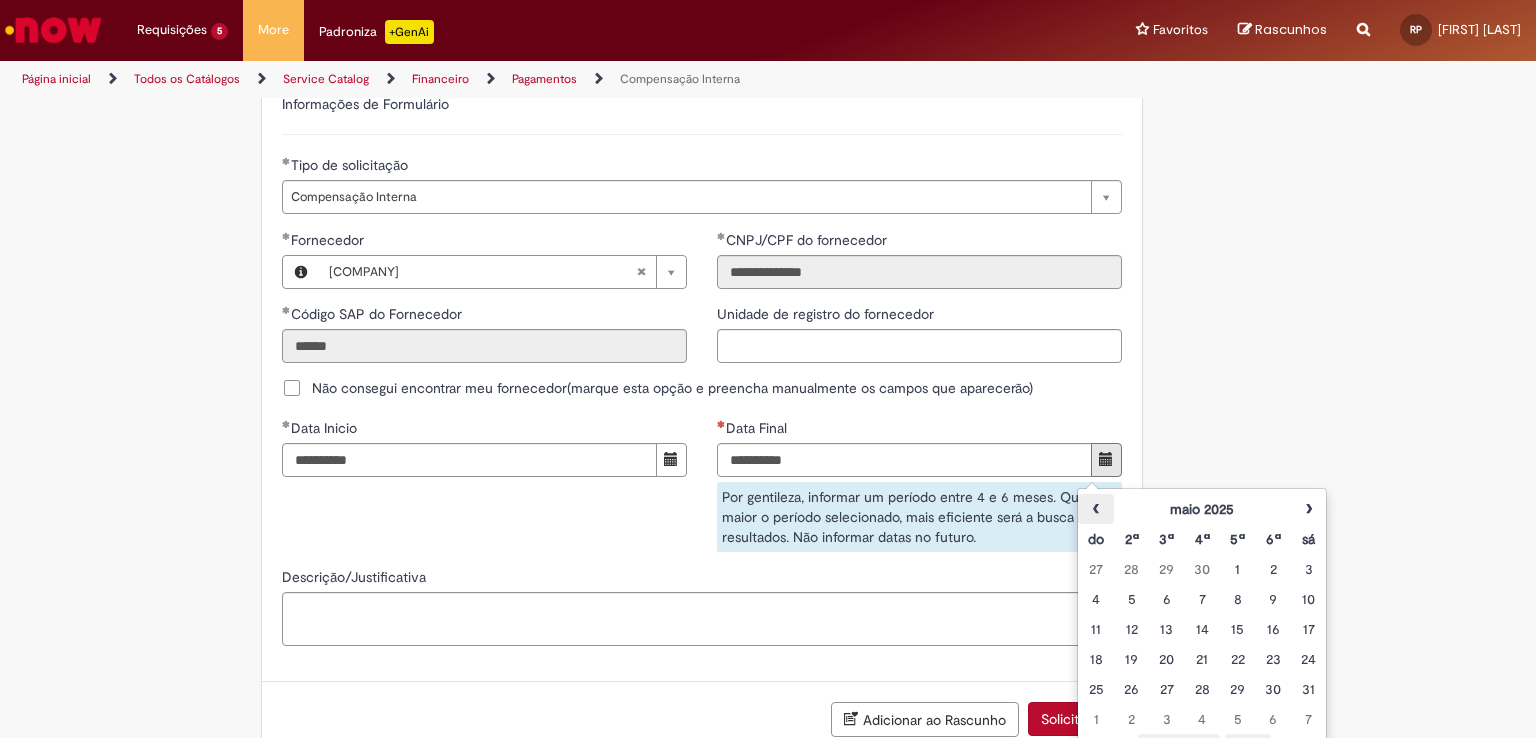 click on "‹" at bounding box center [1095, 509] 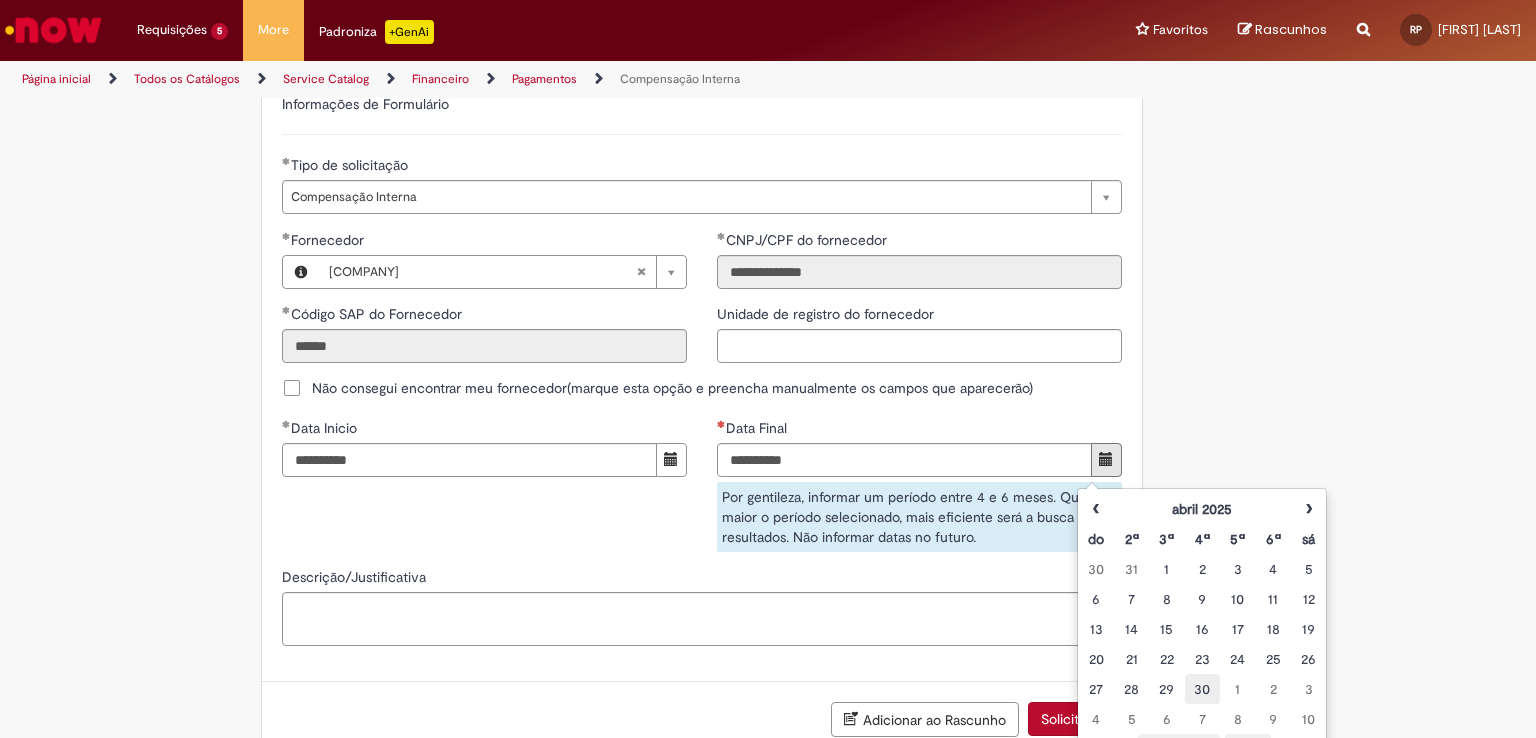 click on "30" at bounding box center [1202, 689] 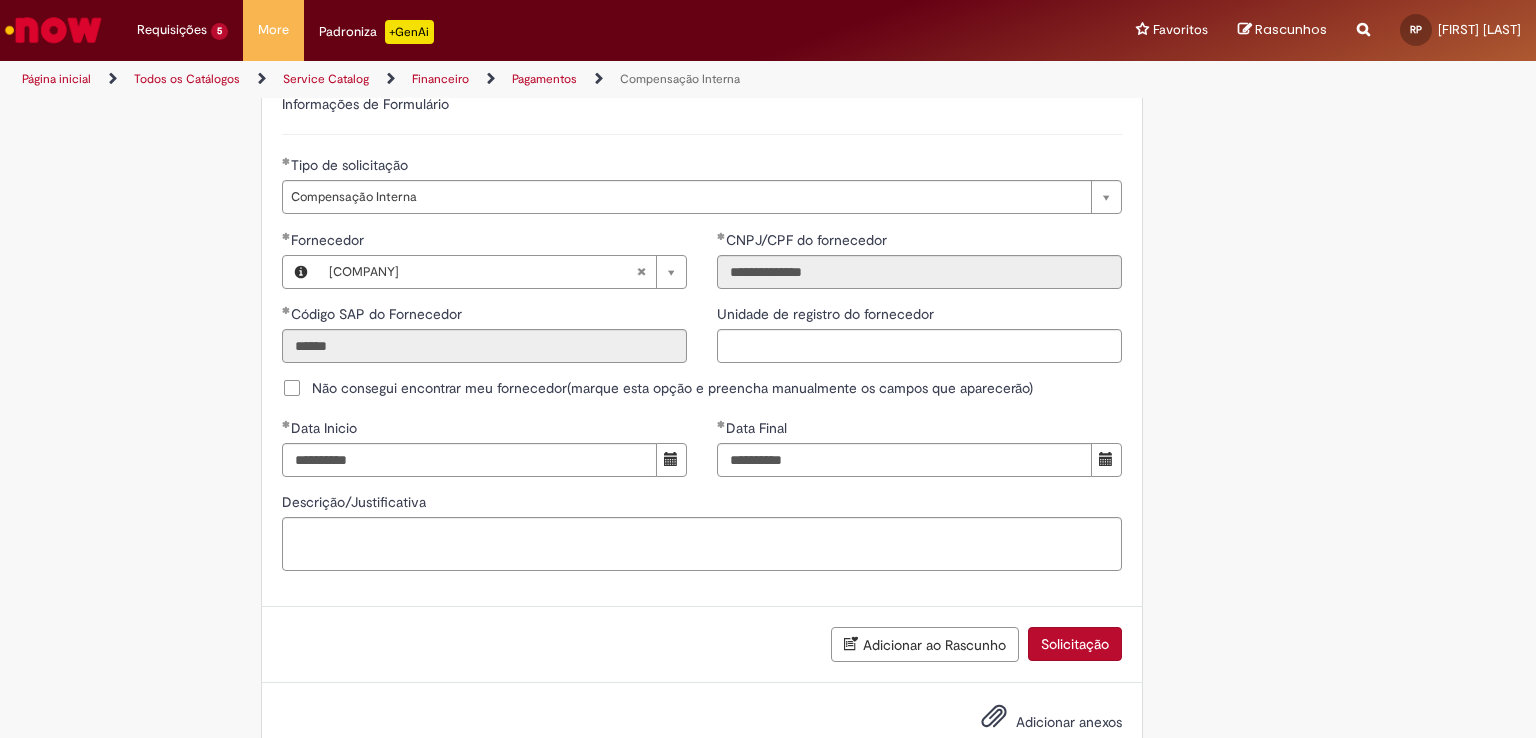 click on "Compensação Interna
Essa oferta refere-se a tratativa de documentos que foram usados em Encontro de Contas.
Bem vindo a oferta de Compensação interna!
Ao preencher o formulário abaixo, será gerado um relatório com as informações do Encontro de Contas realizado em nome de um fornecedor para o período selecionado.  Atenção!  Certifique-se de escolher corretamente o período para garantir que a solução automática seja precisa.
Importante: Caso as informações enviadas pela automação não seja suficiente, você pode continuar o atendimento pelo chat do chamado, e um analista estará disponível para ajudá-lo o mais rápido possível.
Para realizar sua solicitação, siga as instruções abaixo:
Esta oferta é exclusiva para temas relacionados à  Compensação Interna . Você poderá:
Solicitar evidências da Compensação Interna." at bounding box center (702, -112) 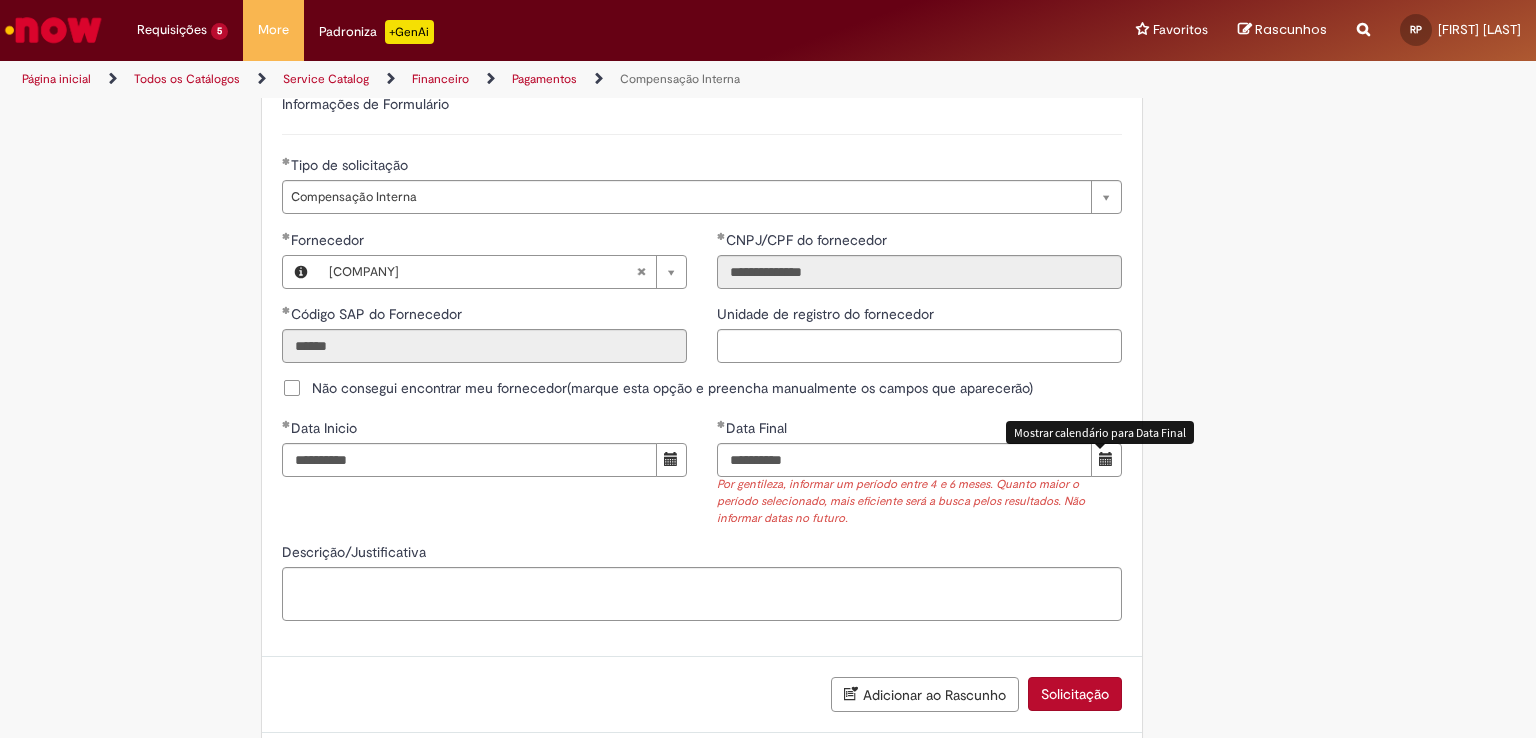 click at bounding box center [1106, 459] 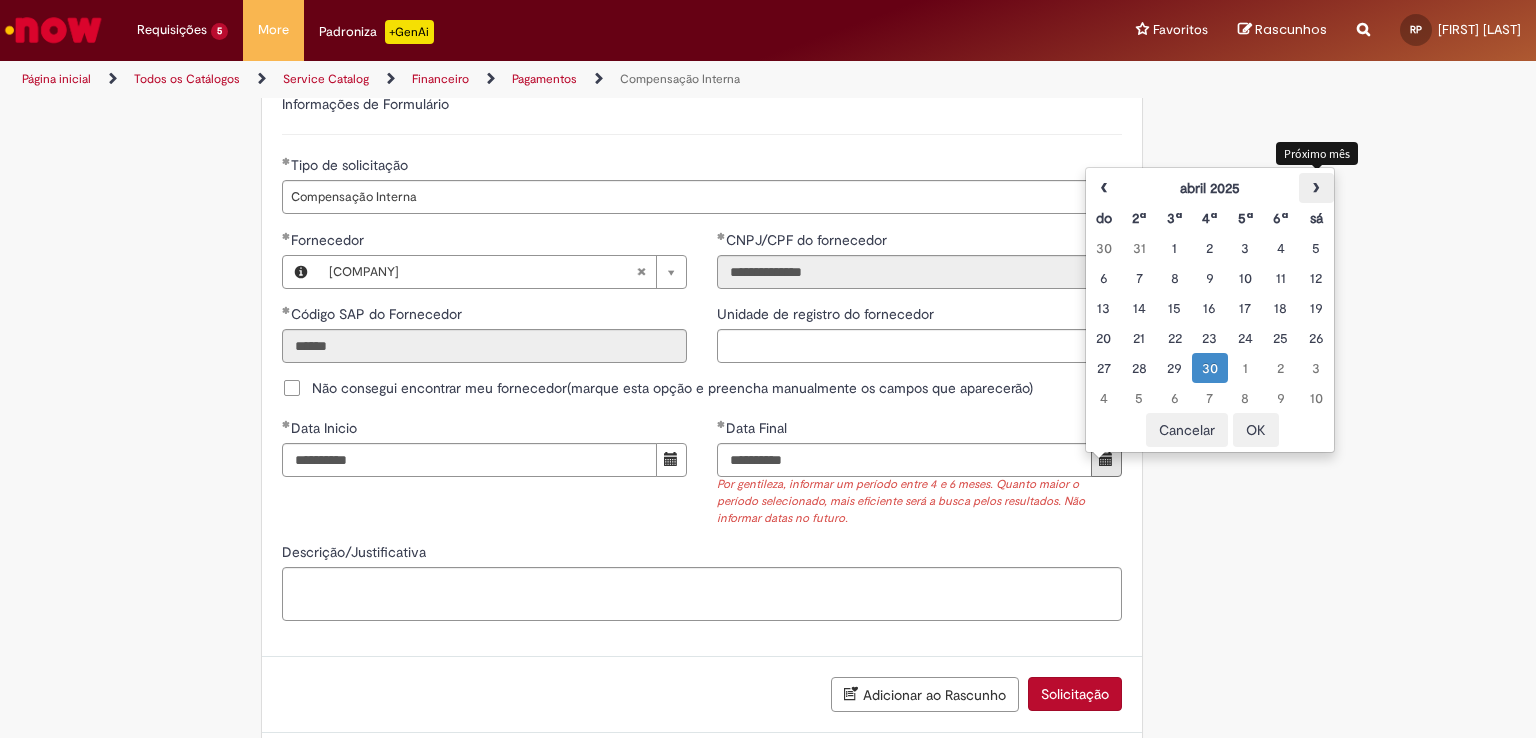 click on "›" at bounding box center [1316, 188] 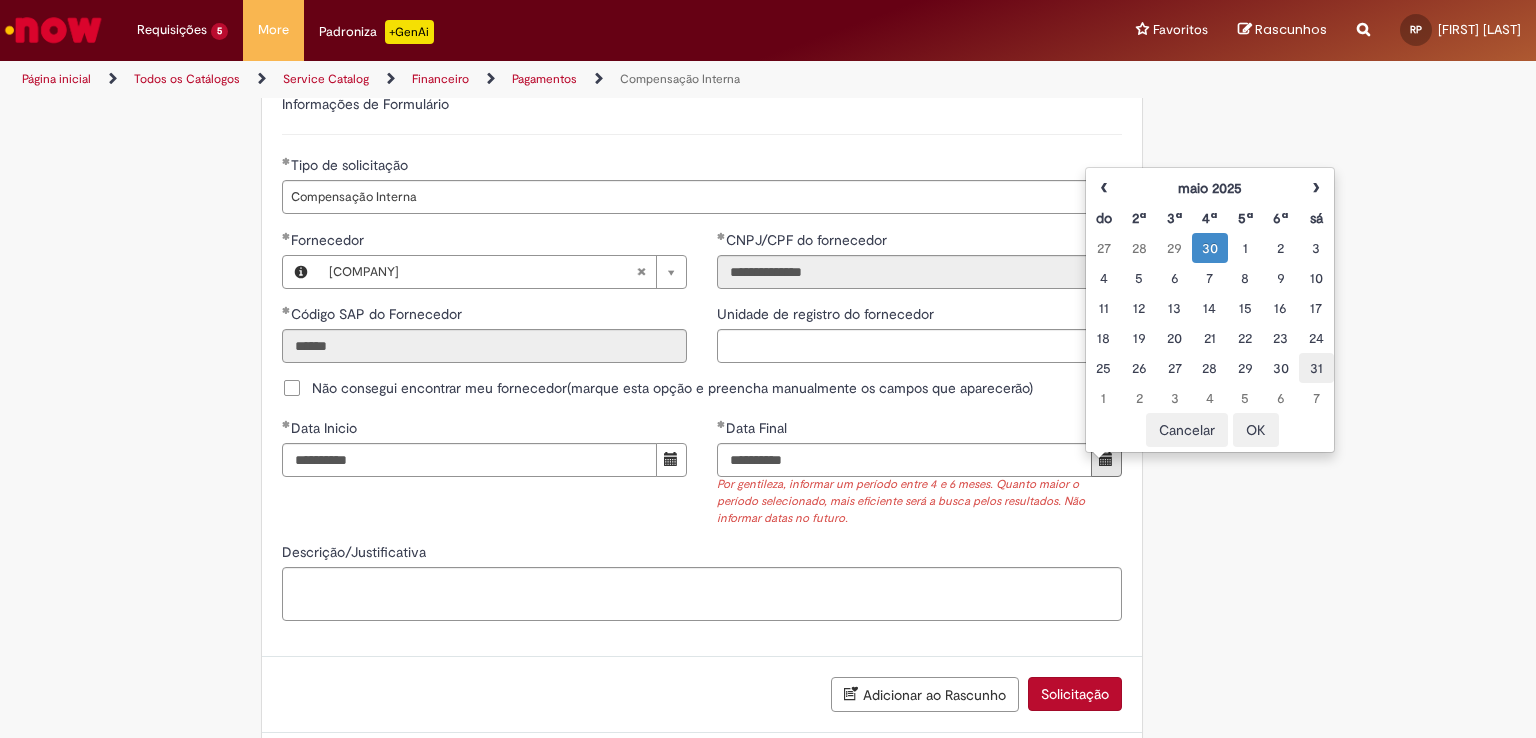 click on "31" at bounding box center [1316, 368] 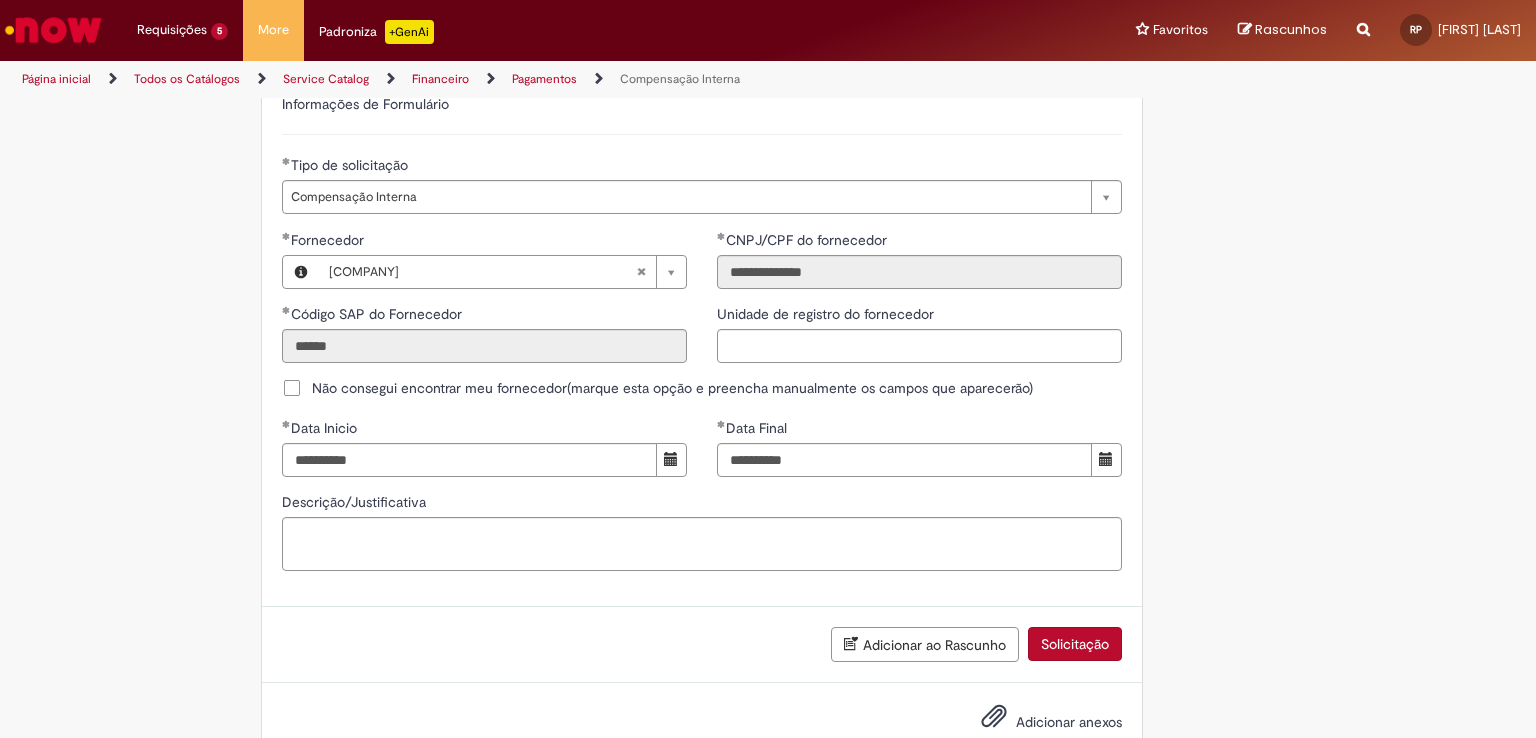 click on "Compensação Interna
Essa oferta refere-se a tratativa de documentos que foram usados em Encontro de Contas.
Bem vindo a oferta de Compensação interna!
Ao preencher o formulário abaixo, será gerado um relatório com as informações do Encontro de Contas realizado em nome de um fornecedor para o período selecionado.  Atenção!  Certifique-se de escolher corretamente o período para garantir que a solução automática seja precisa.
Importante: Caso as informações enviadas pela automação não seja suficiente, você pode continuar o atendimento pelo chat do chamado, e um analista estará disponível para ajudá-lo o mais rápido possível.
Para realizar sua solicitação, siga as instruções abaixo:
Esta oferta é exclusiva para temas relacionados à  Compensação Interna . Você poderá:
Solicitar evidências da Compensação Interna." at bounding box center [702, -112] 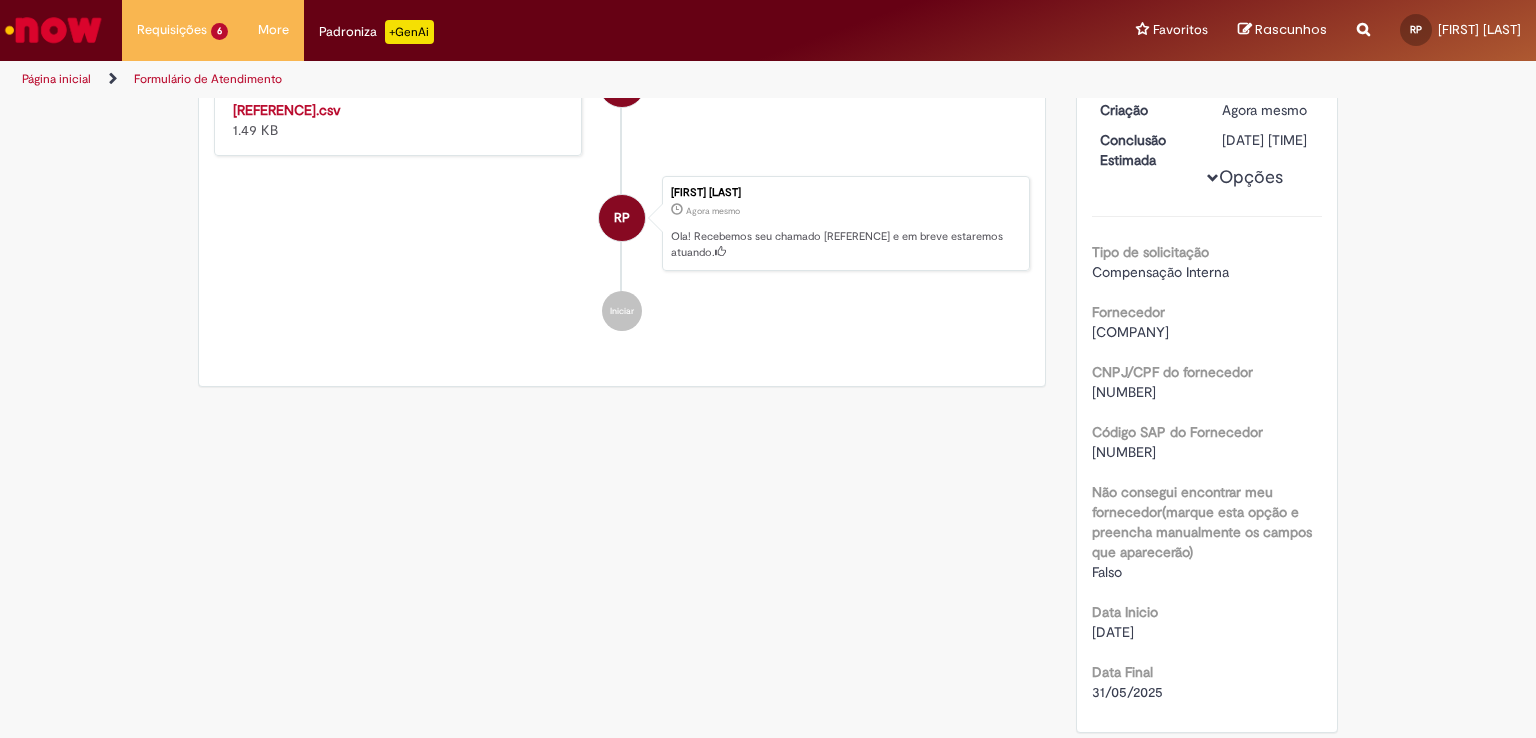 scroll, scrollTop: 0, scrollLeft: 0, axis: both 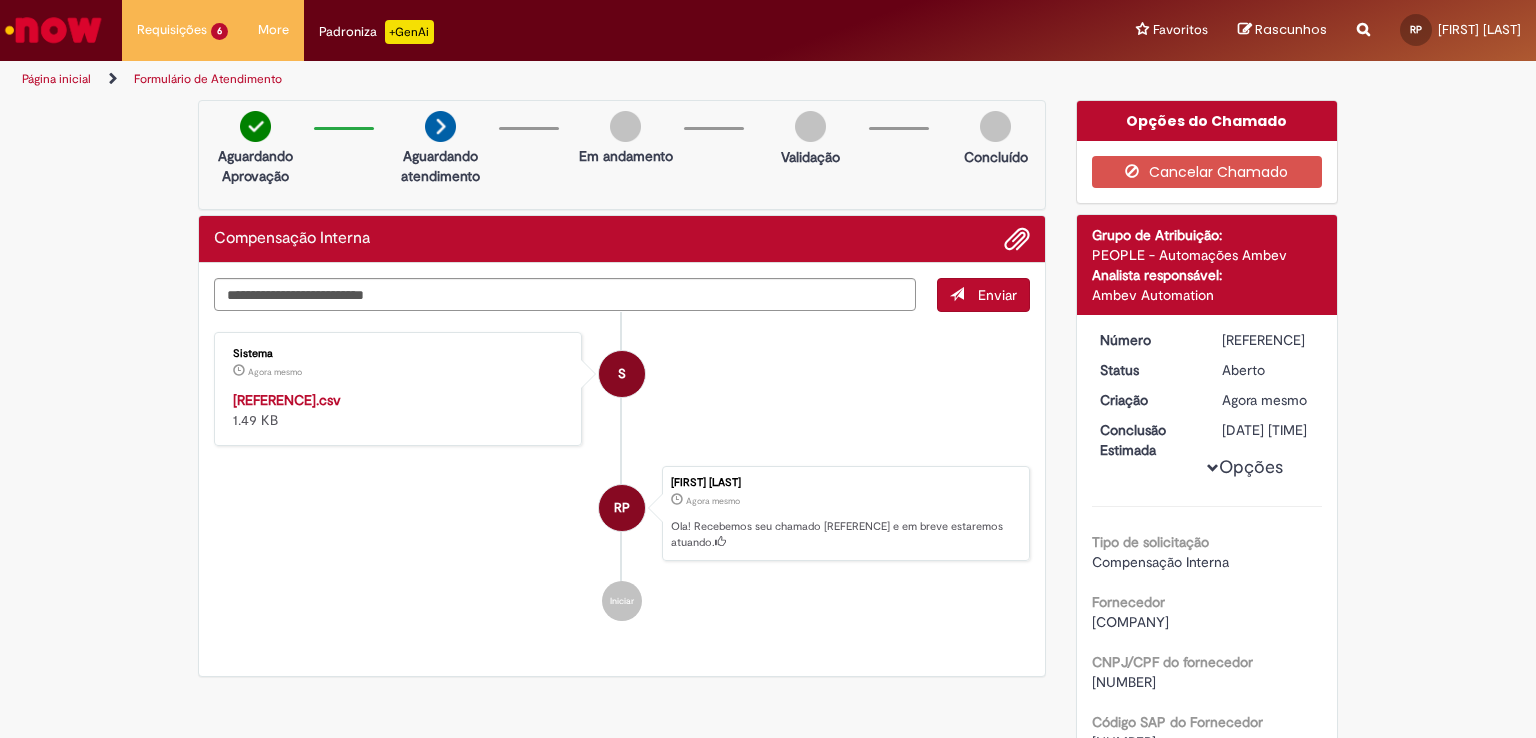click on "[REFERENCE].csv" at bounding box center (287, 400) 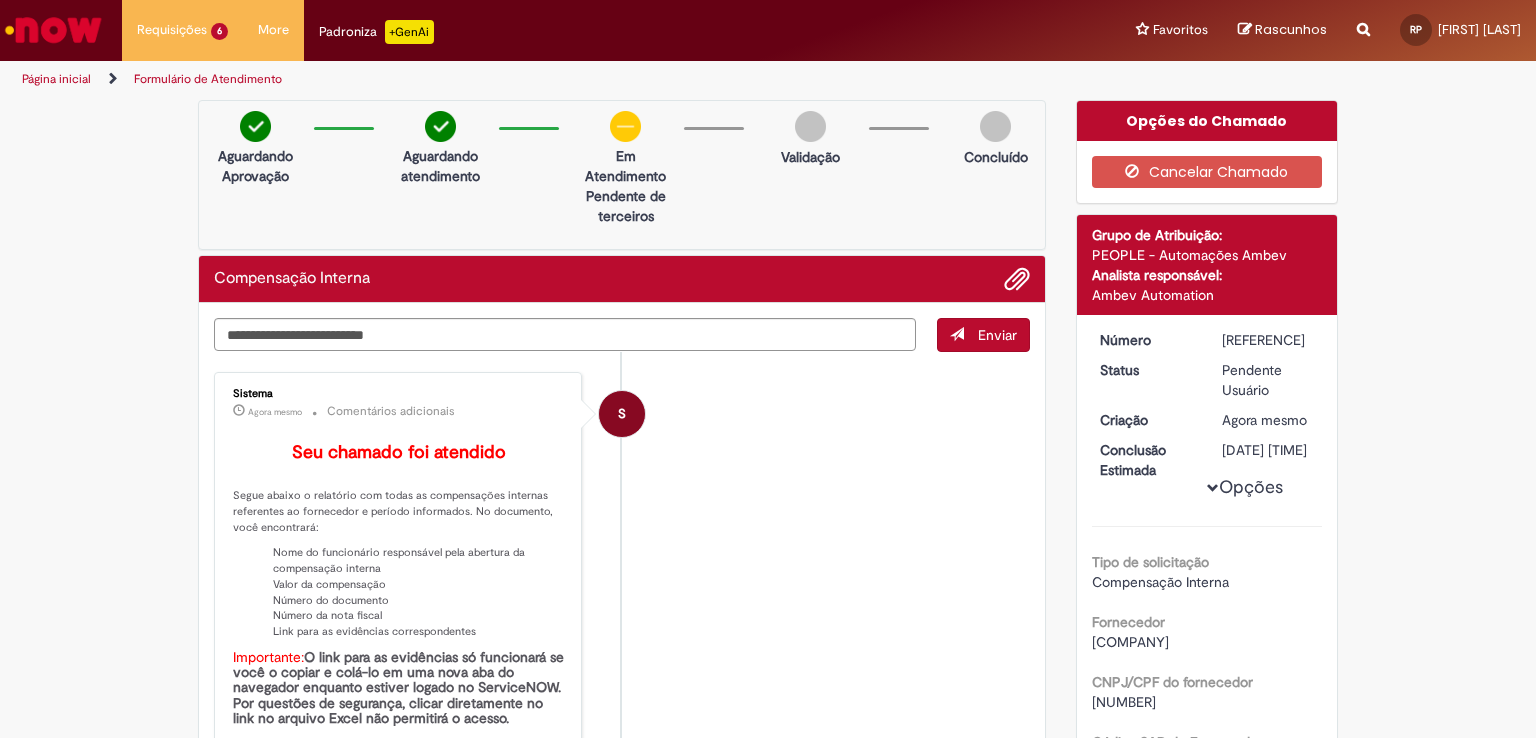 click on "Página inicial" at bounding box center [56, 79] 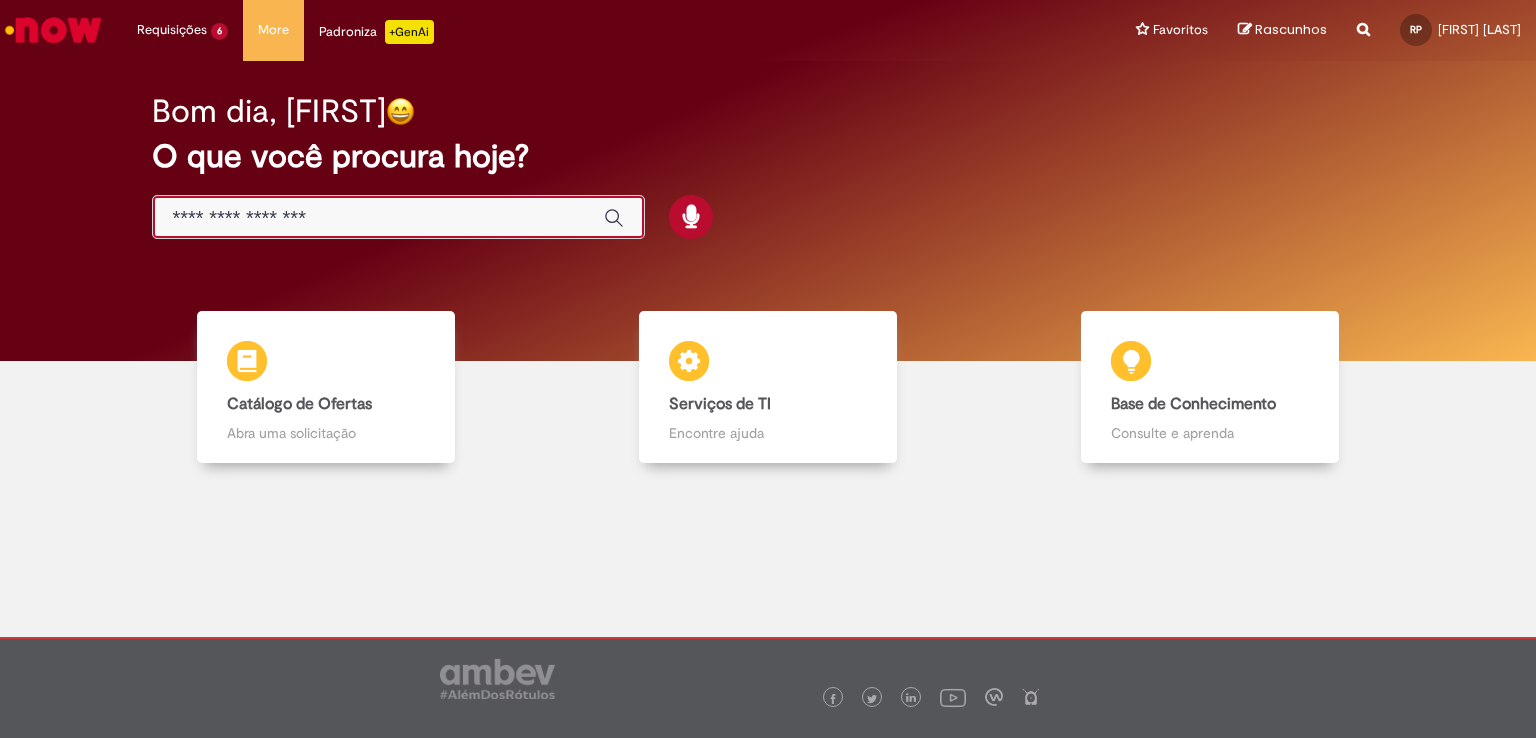 click at bounding box center [378, 218] 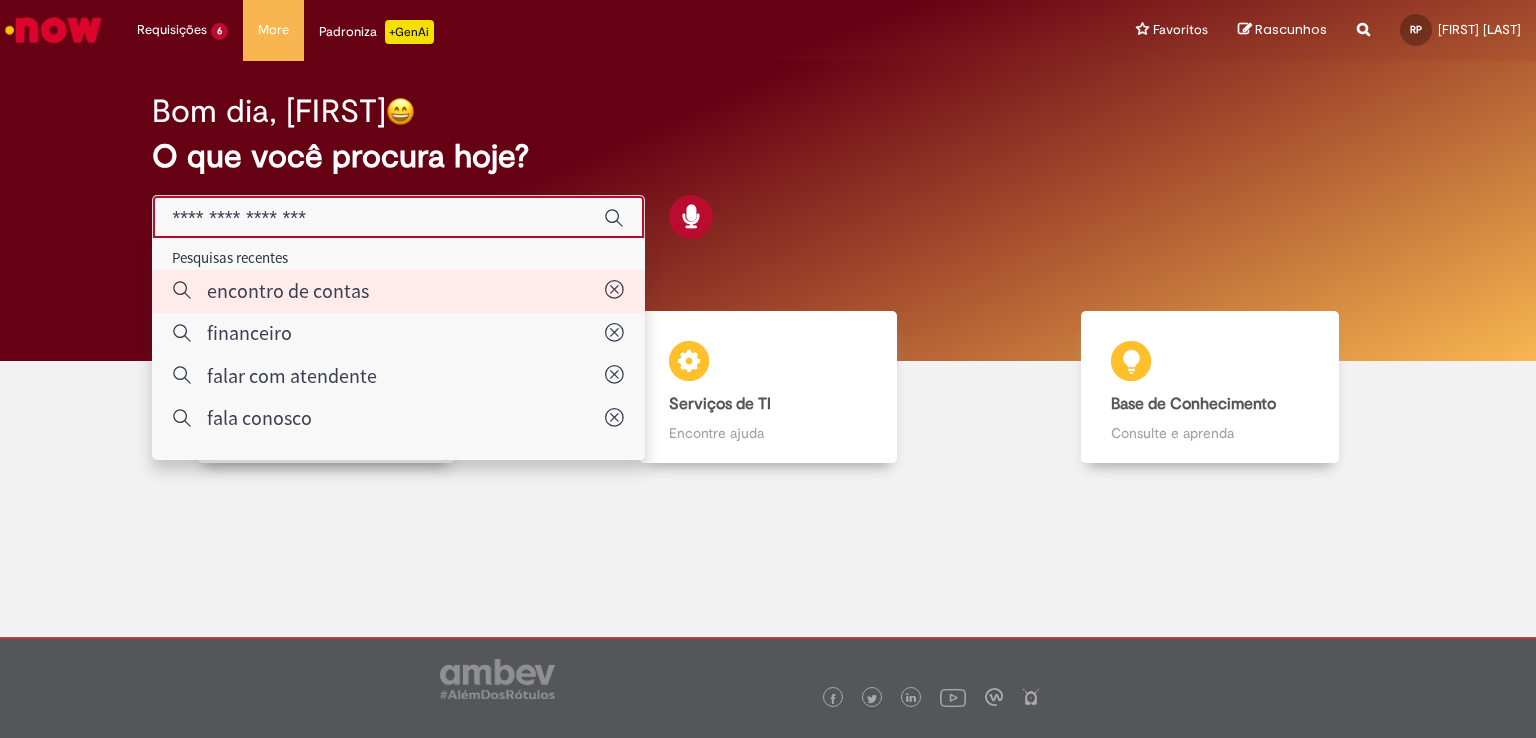 type on "**********" 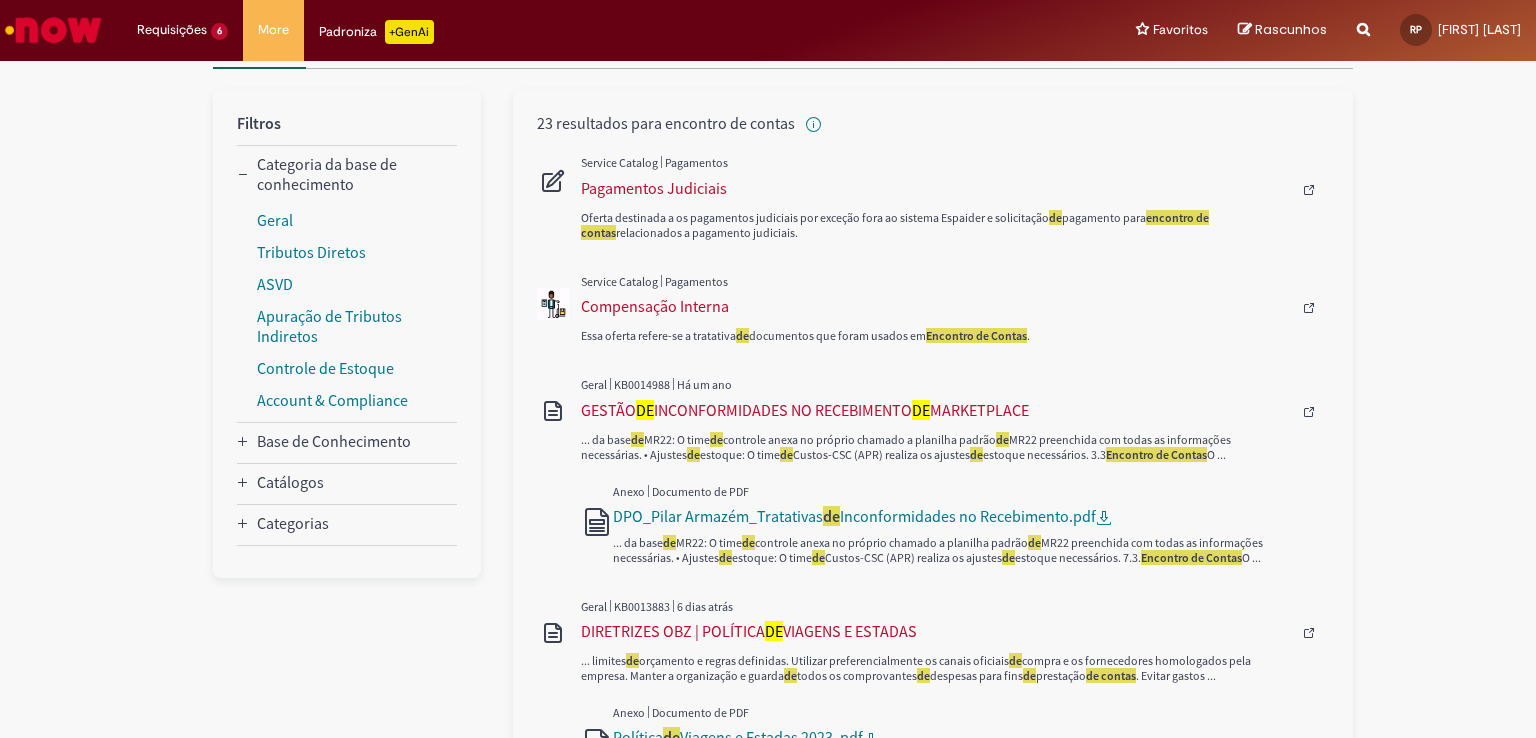 scroll, scrollTop: 300, scrollLeft: 0, axis: vertical 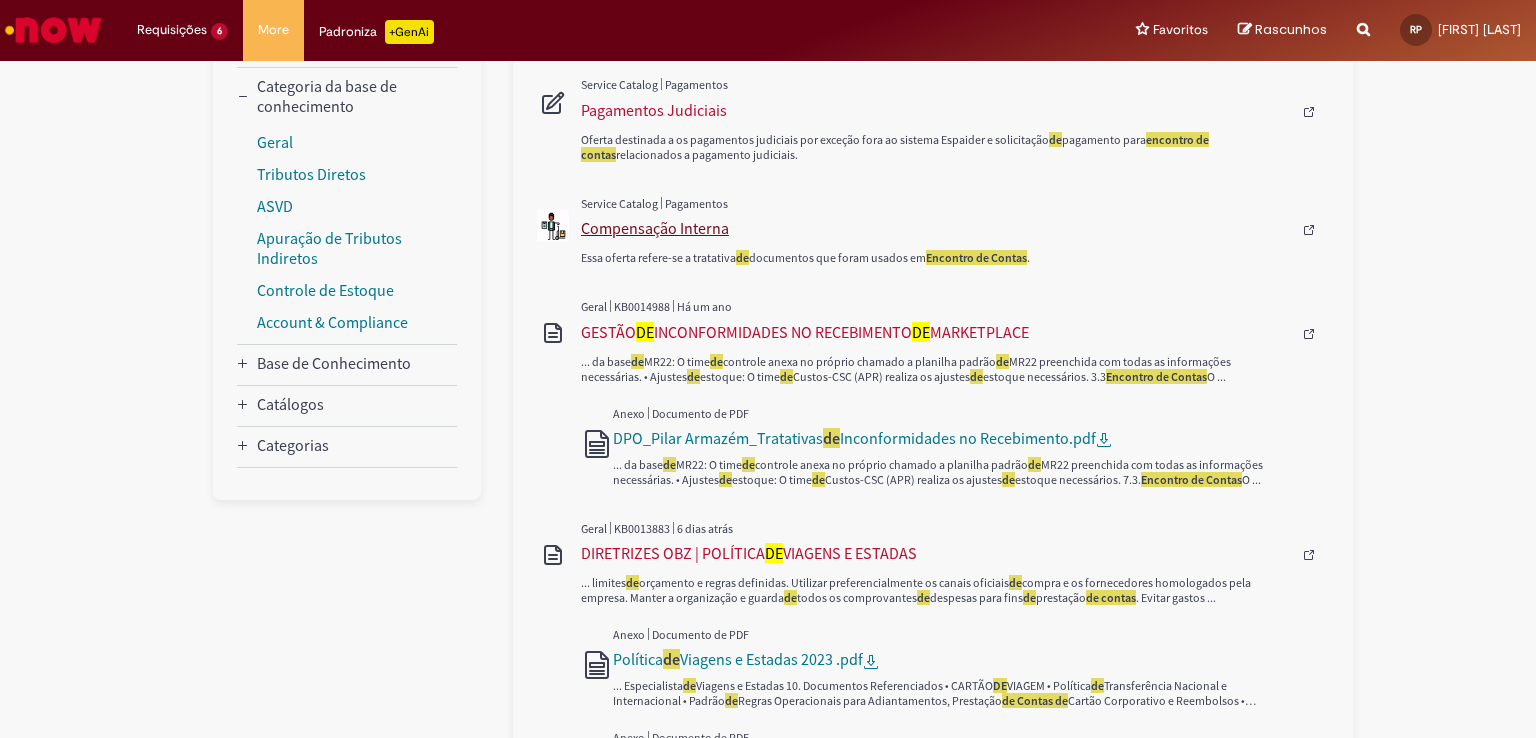 click on "Compensação Interna" at bounding box center (936, 228) 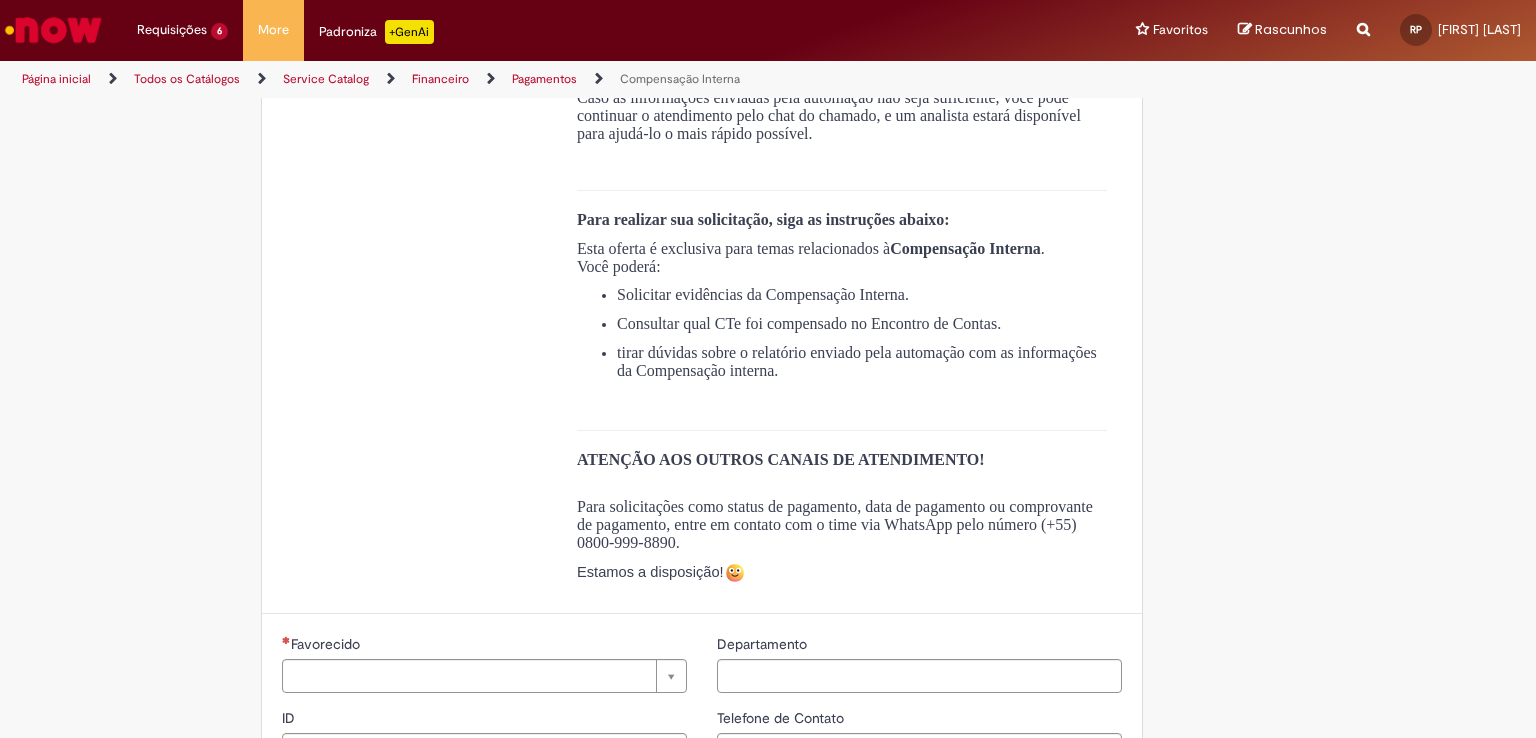 type on "**********" 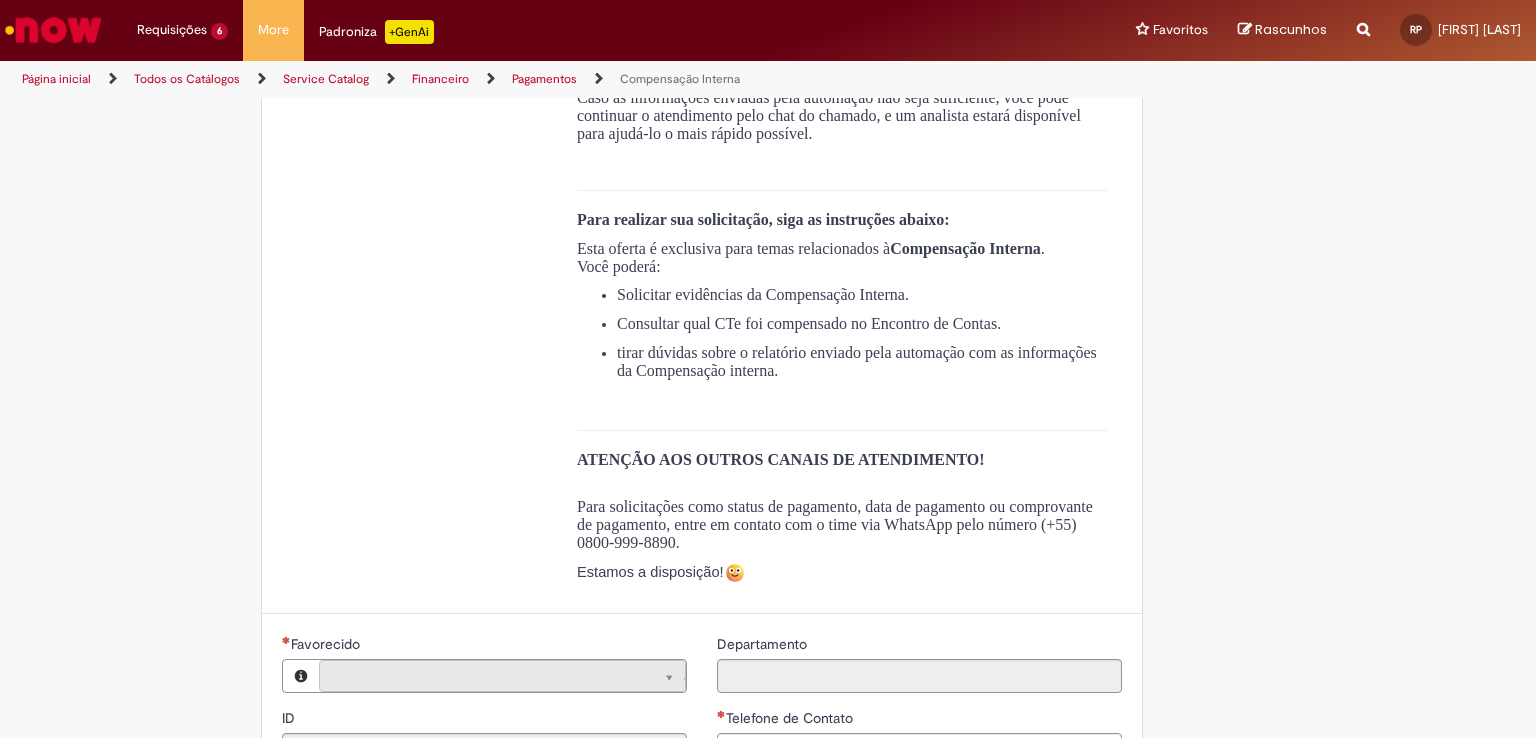scroll, scrollTop: 0, scrollLeft: 0, axis: both 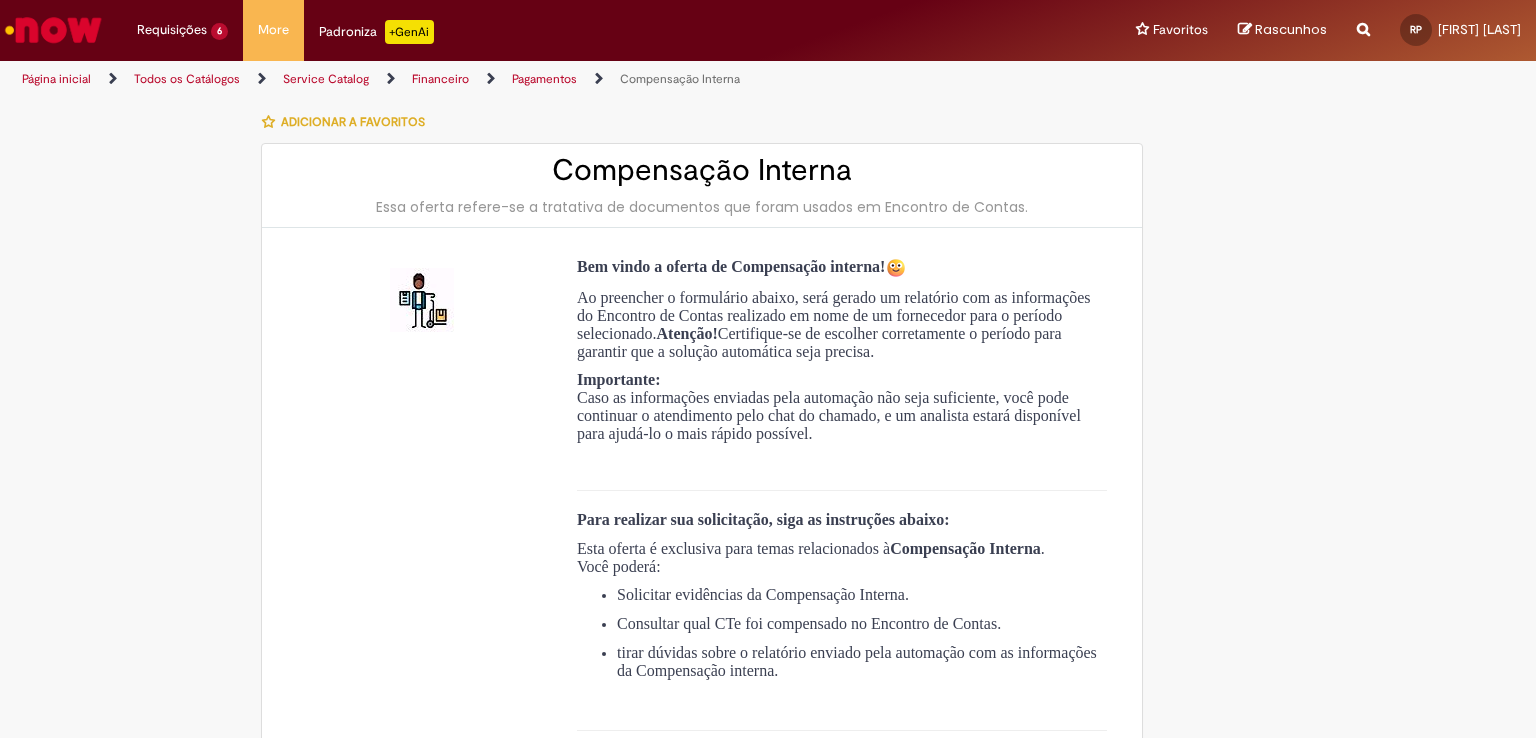 type on "**********" 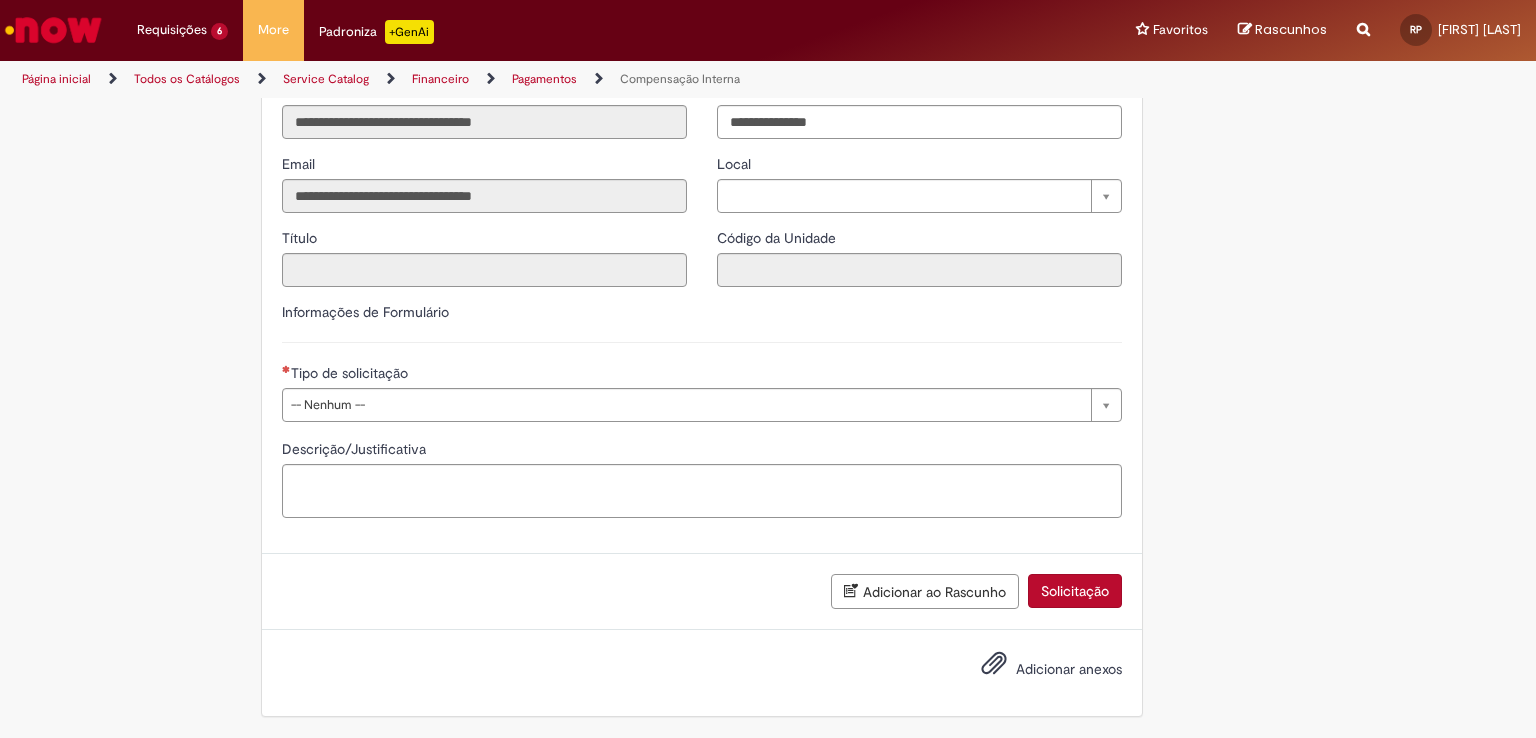 scroll, scrollTop: 936, scrollLeft: 0, axis: vertical 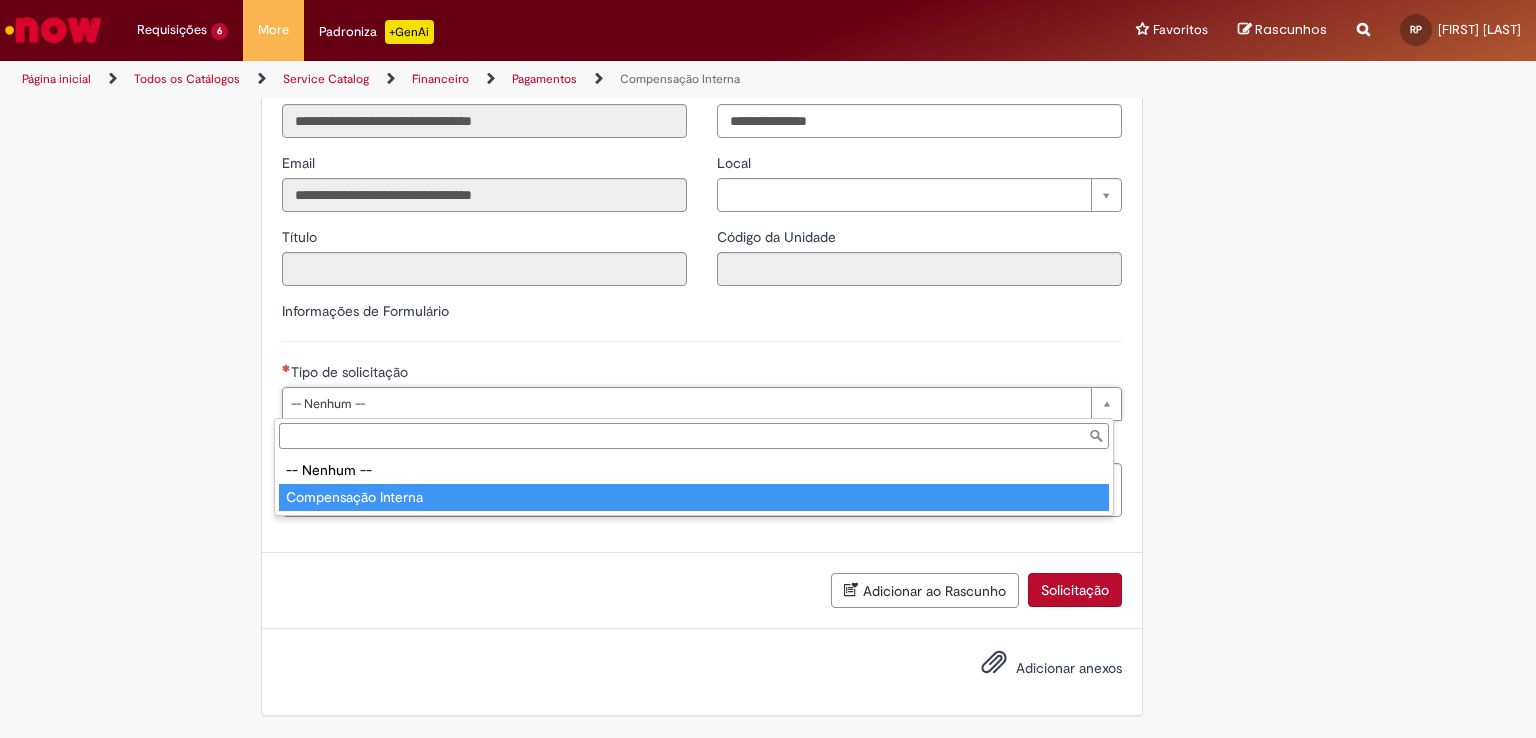 type on "**********" 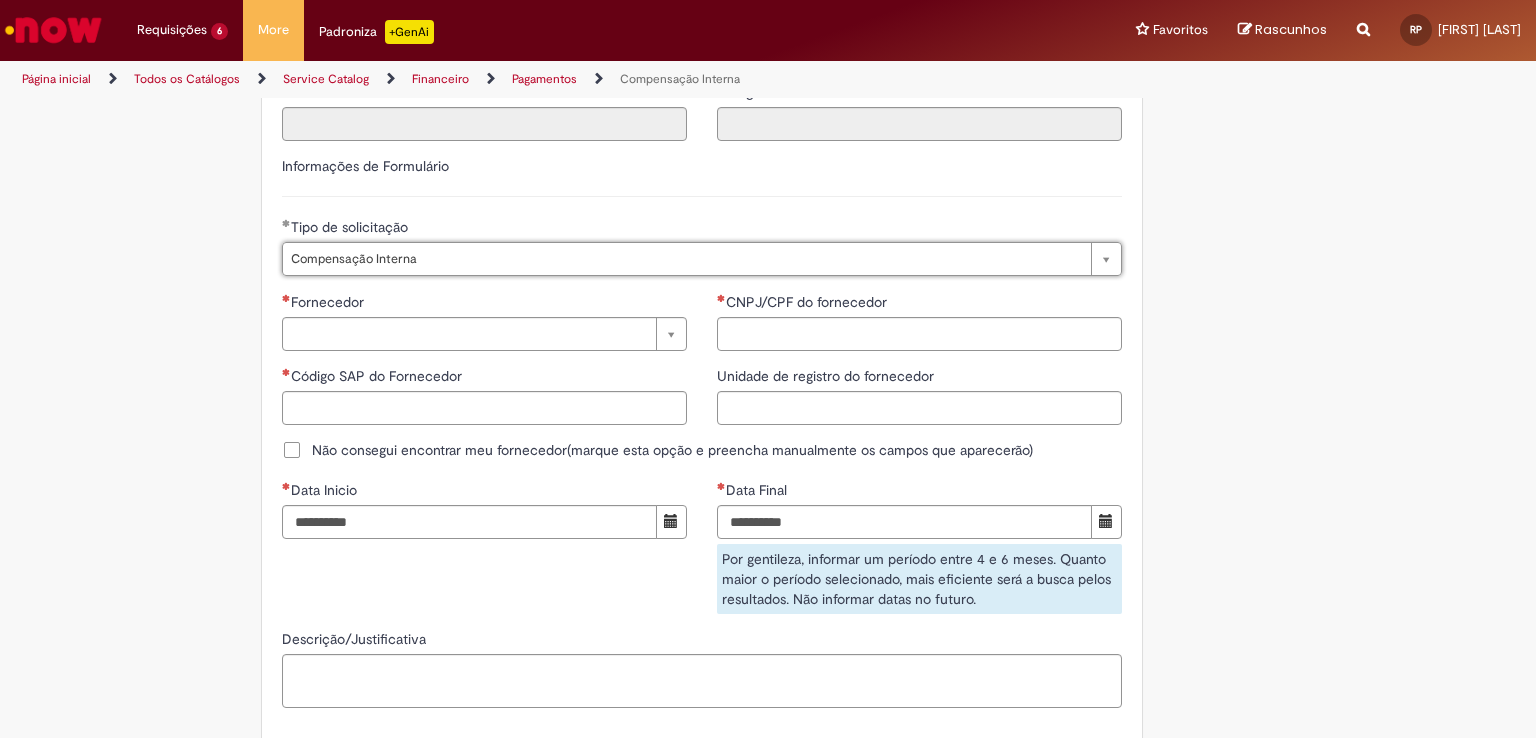 scroll, scrollTop: 1136, scrollLeft: 0, axis: vertical 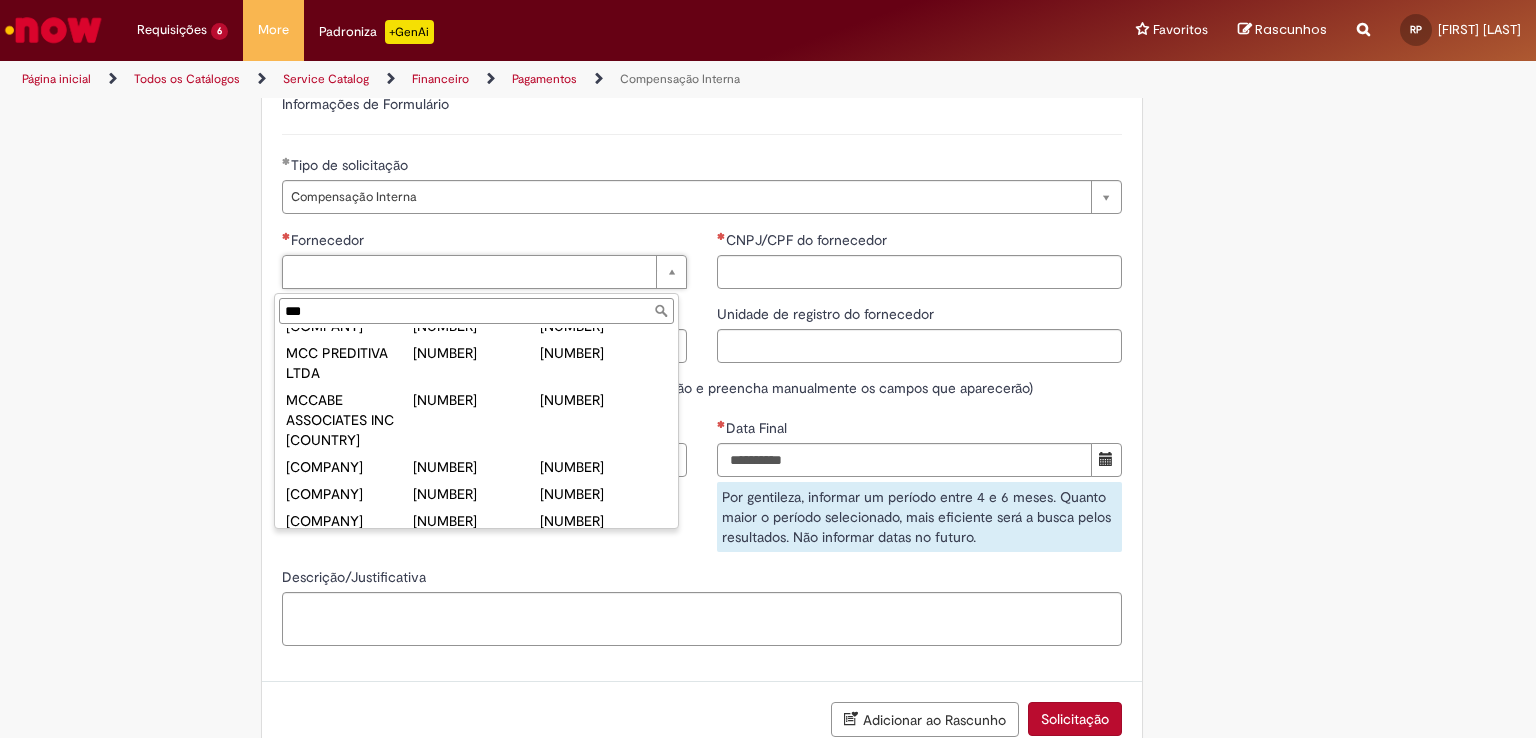 type on "***" 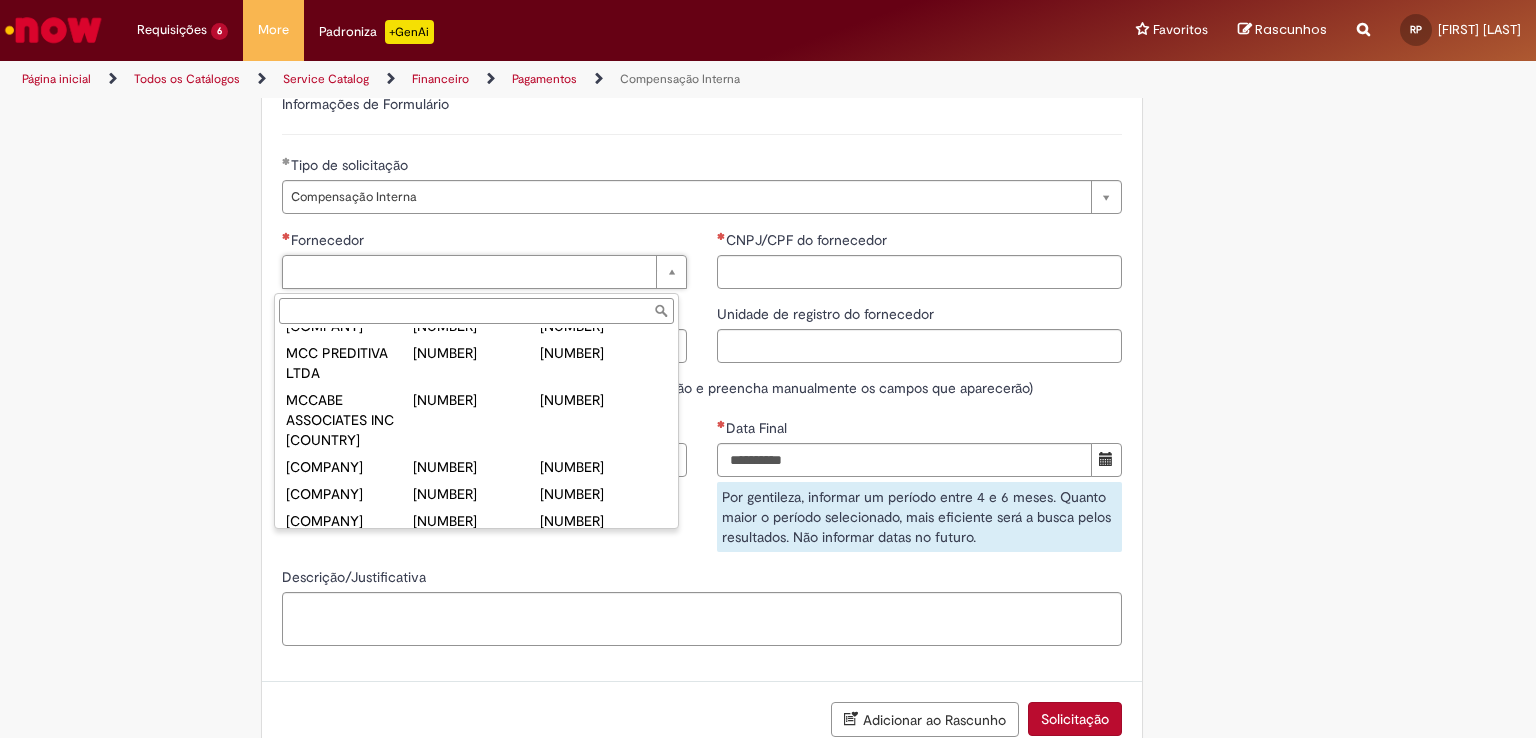 type on "******" 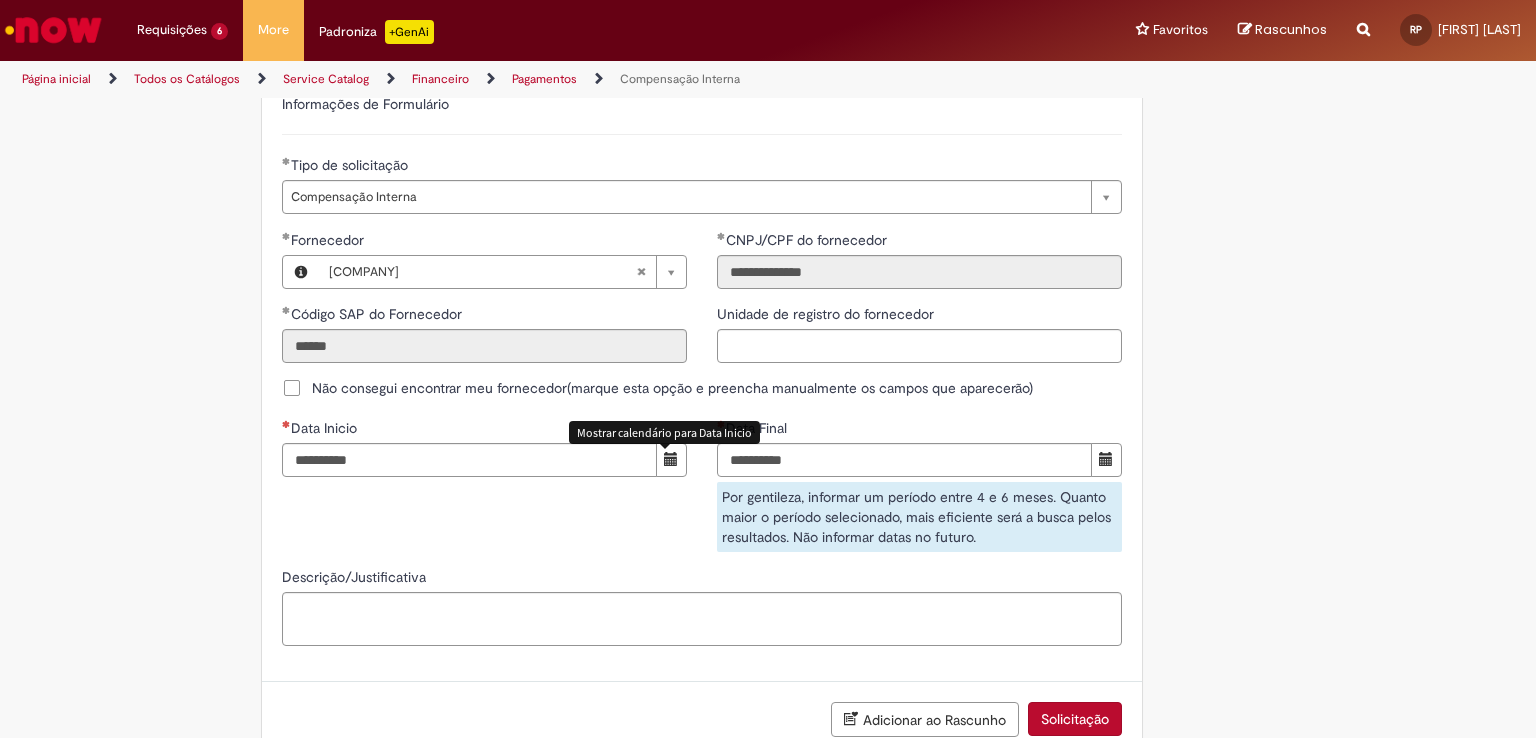click at bounding box center [671, 459] 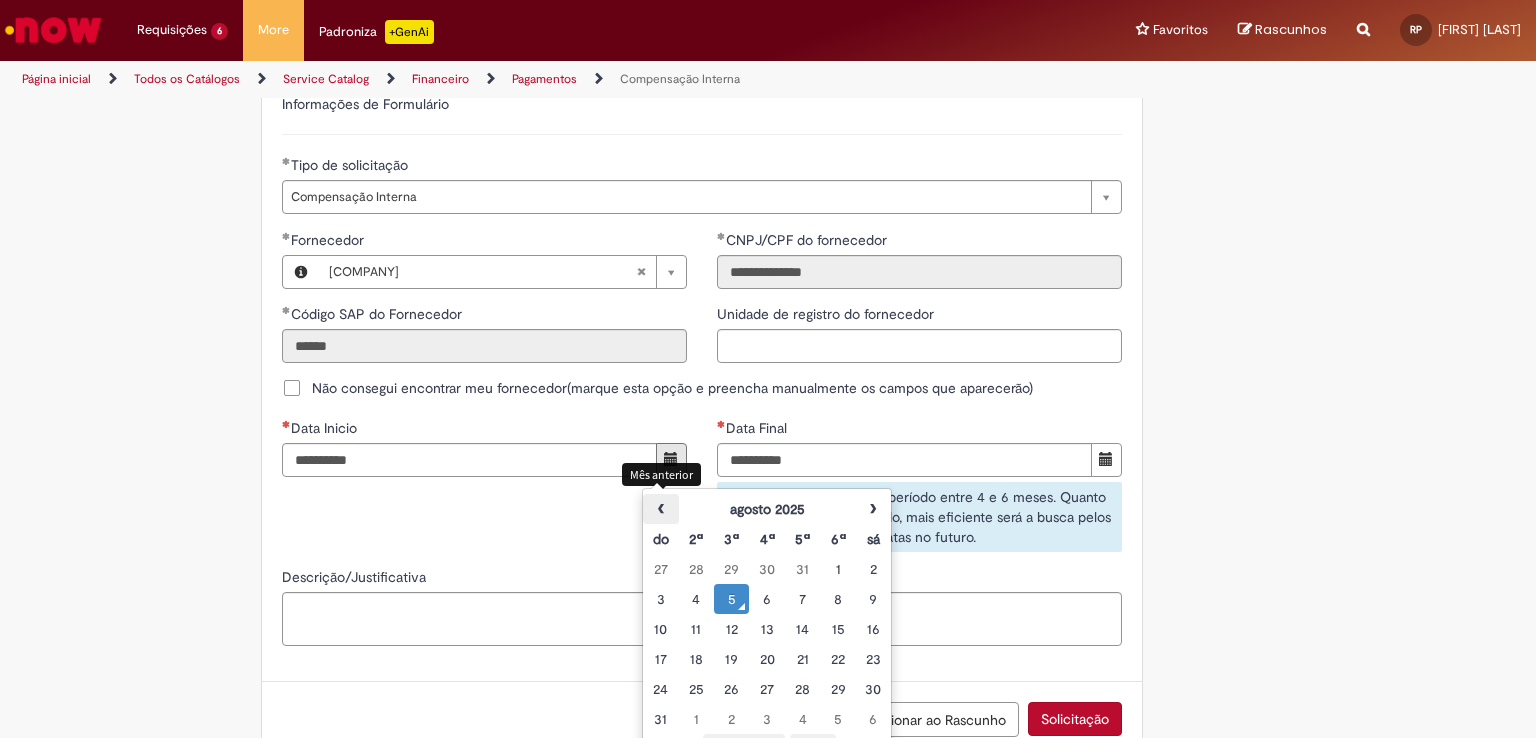 click on "‹" at bounding box center (660, 509) 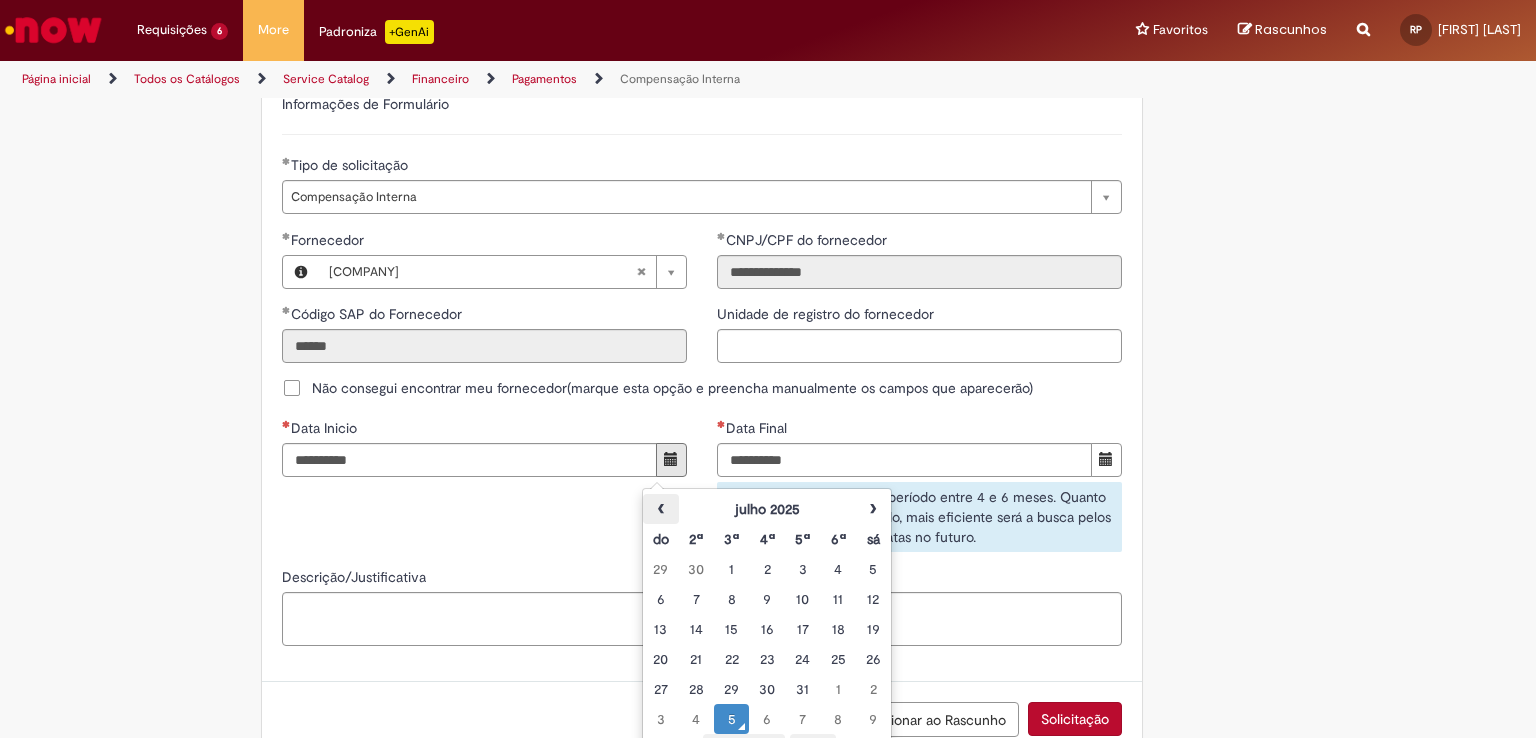 click on "‹" at bounding box center [660, 509] 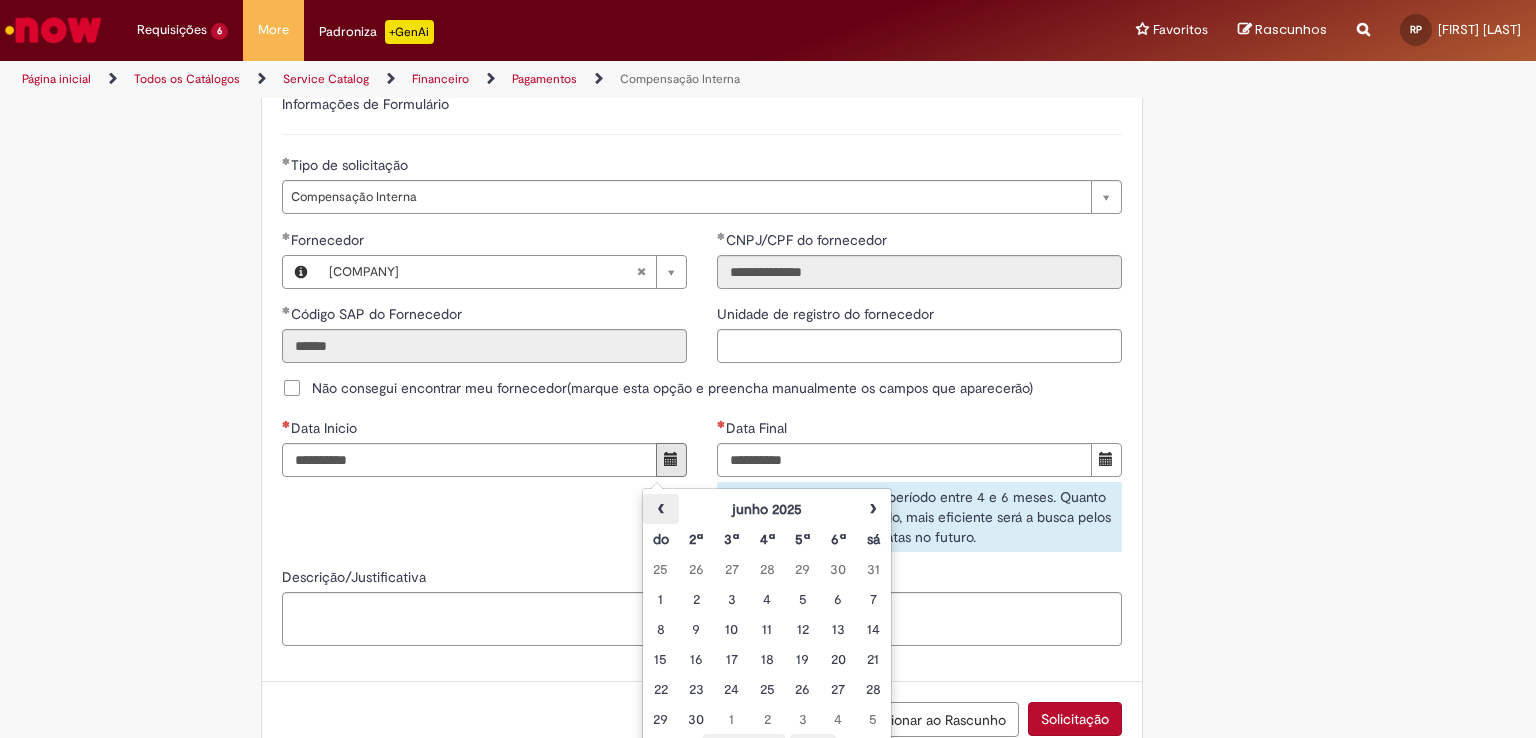 click on "‹" at bounding box center [660, 509] 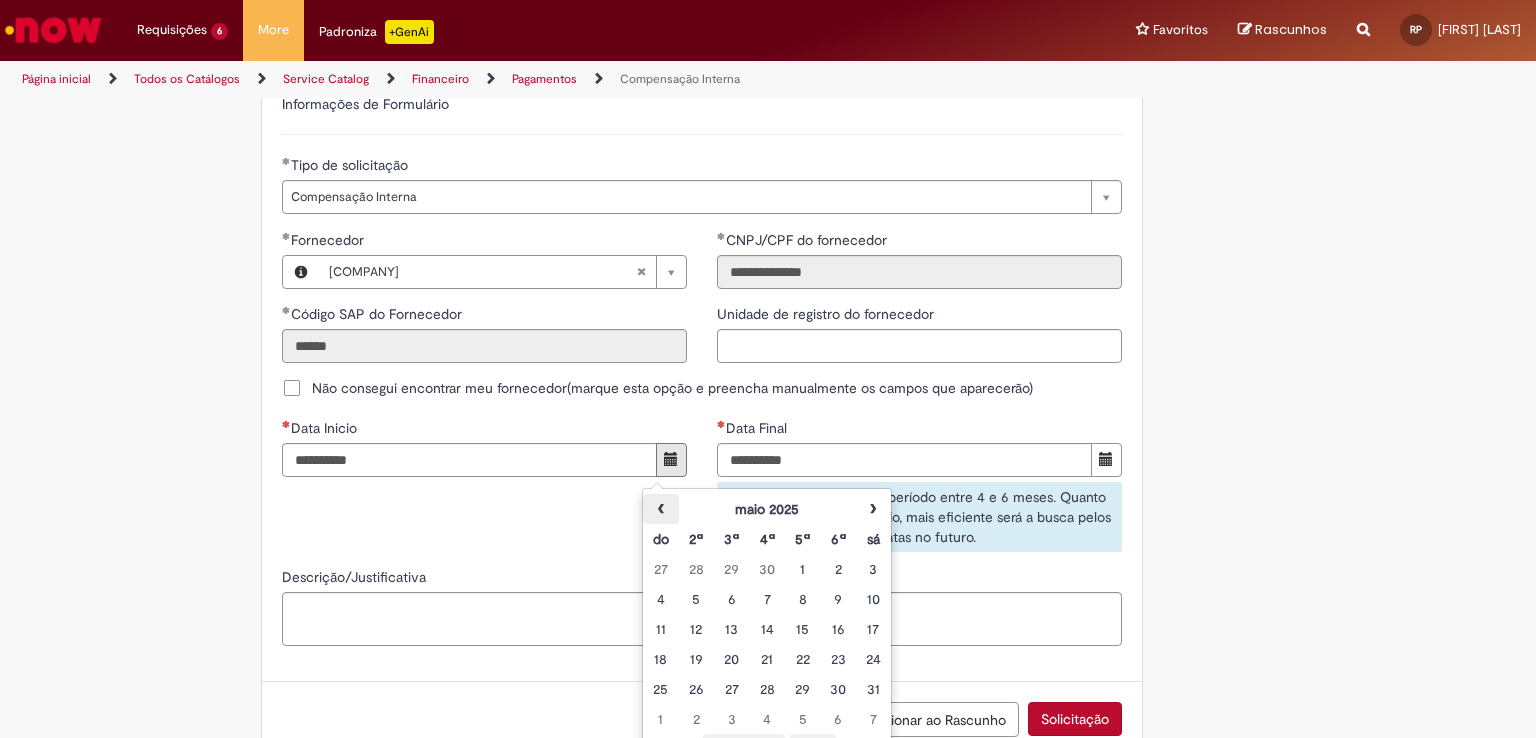 click on "‹" at bounding box center (660, 509) 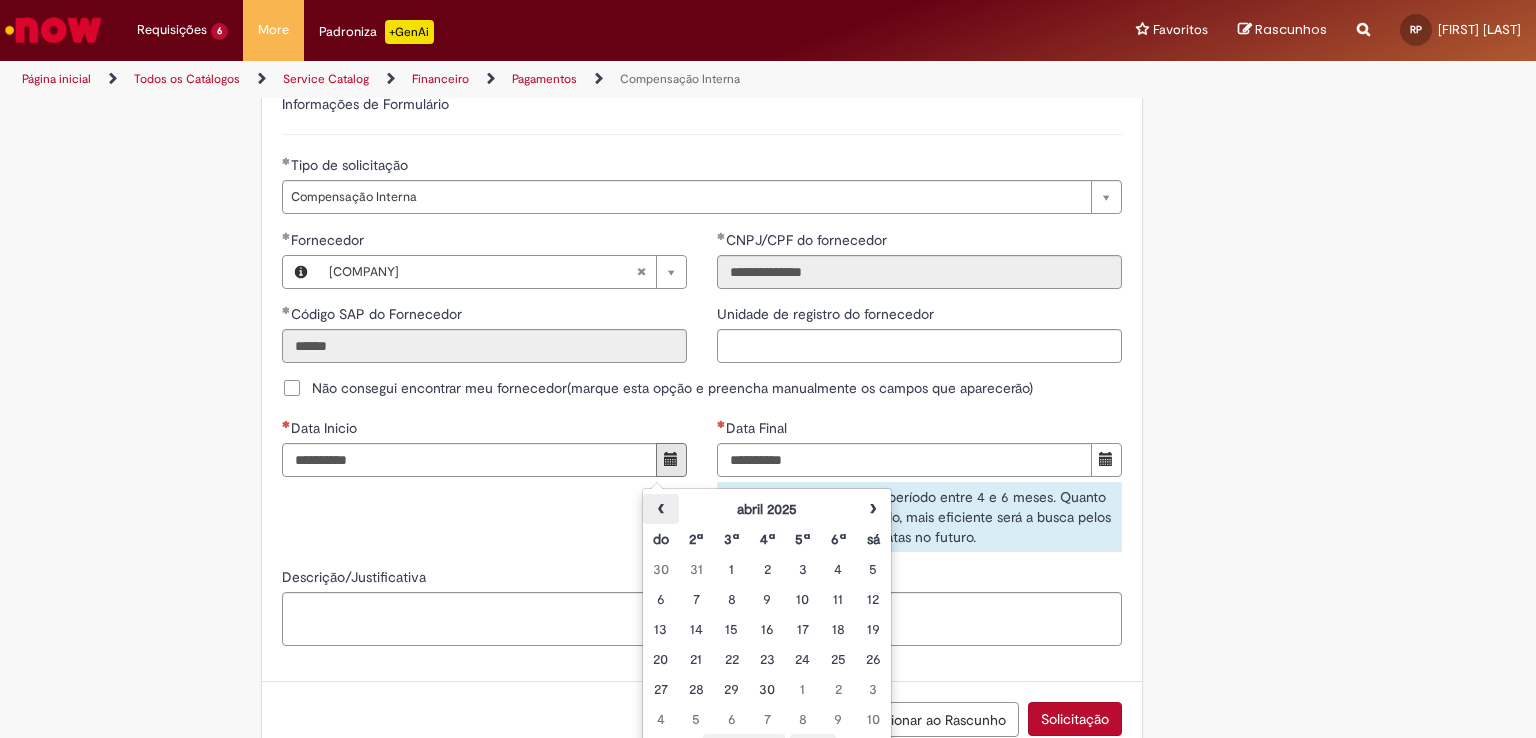 click on "‹" at bounding box center [660, 509] 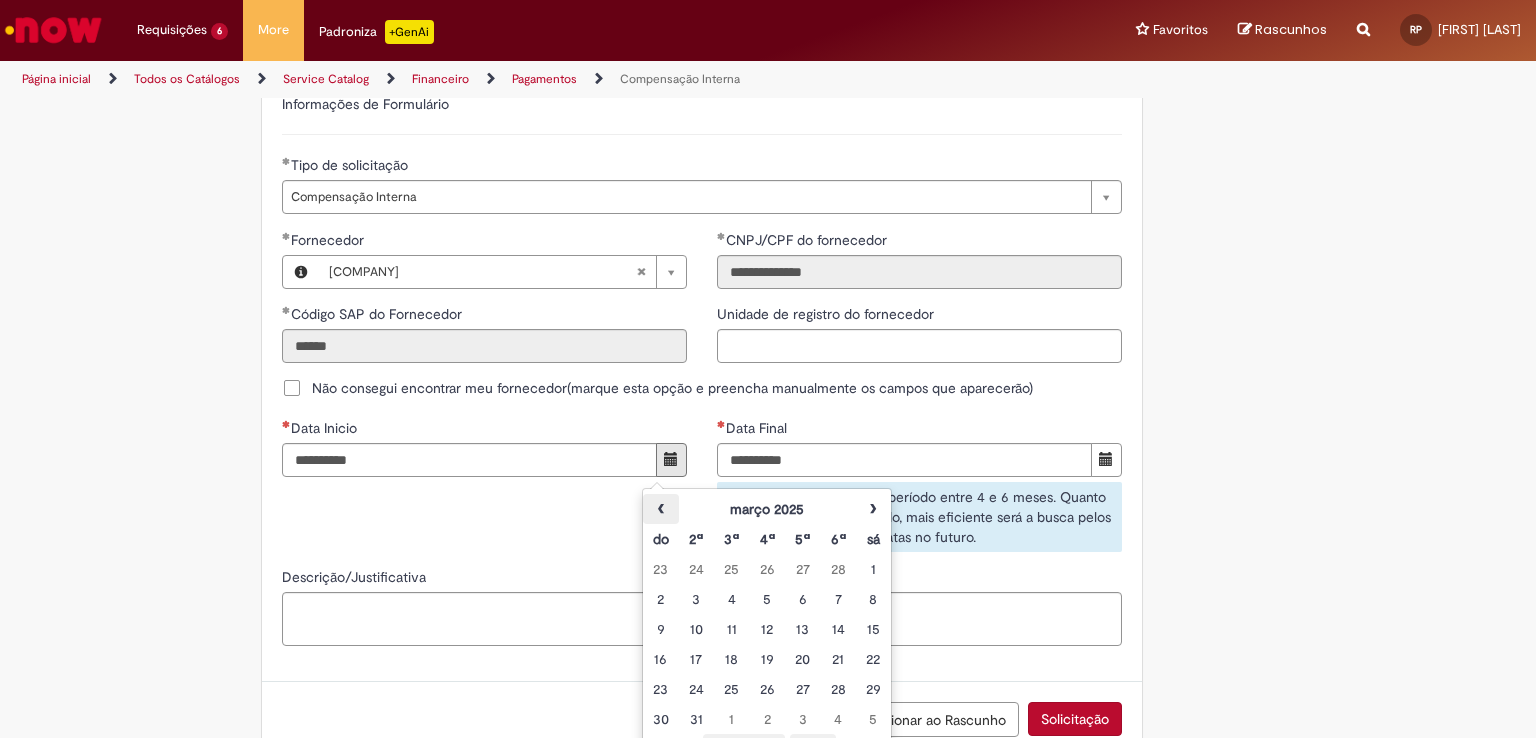 click on "‹" at bounding box center [660, 509] 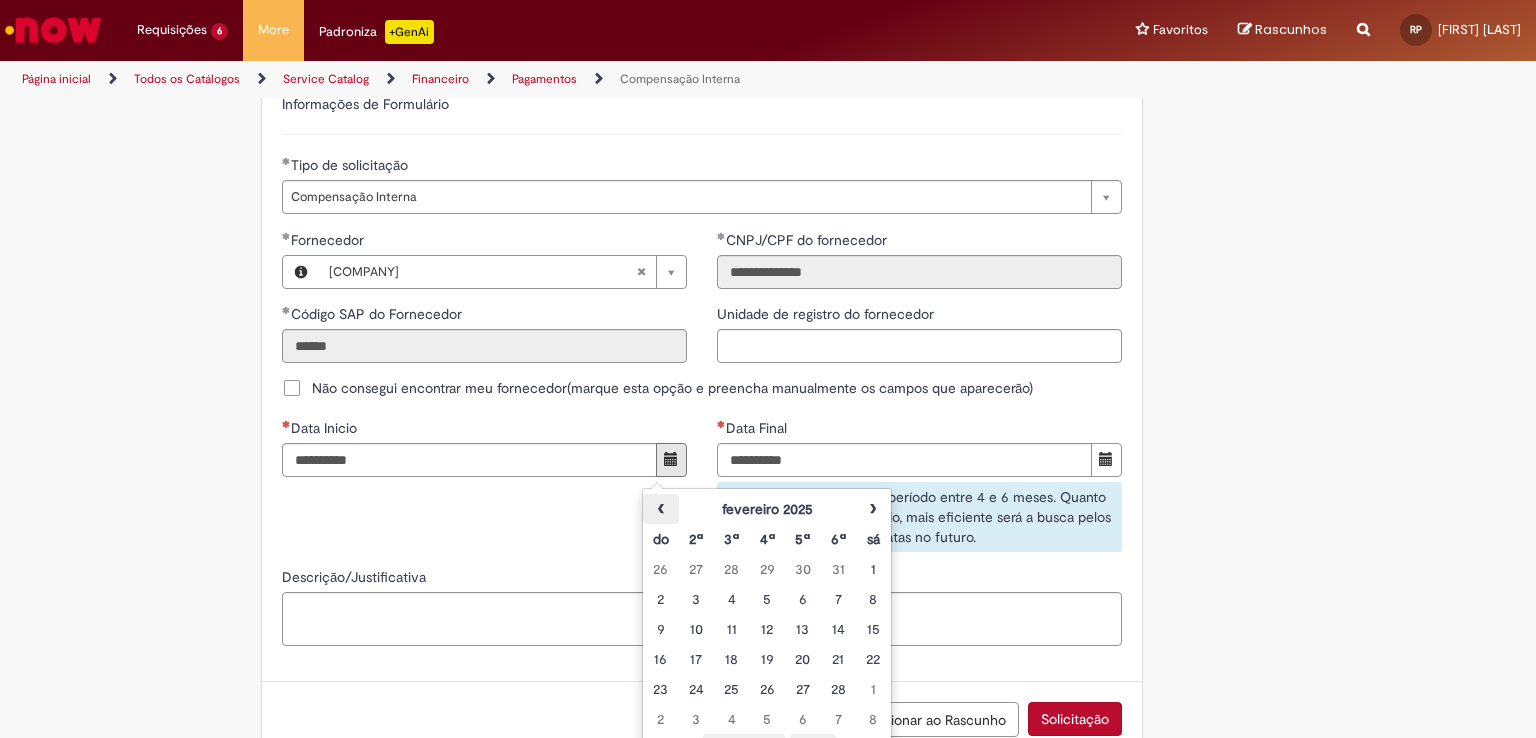 click on "‹" at bounding box center (660, 509) 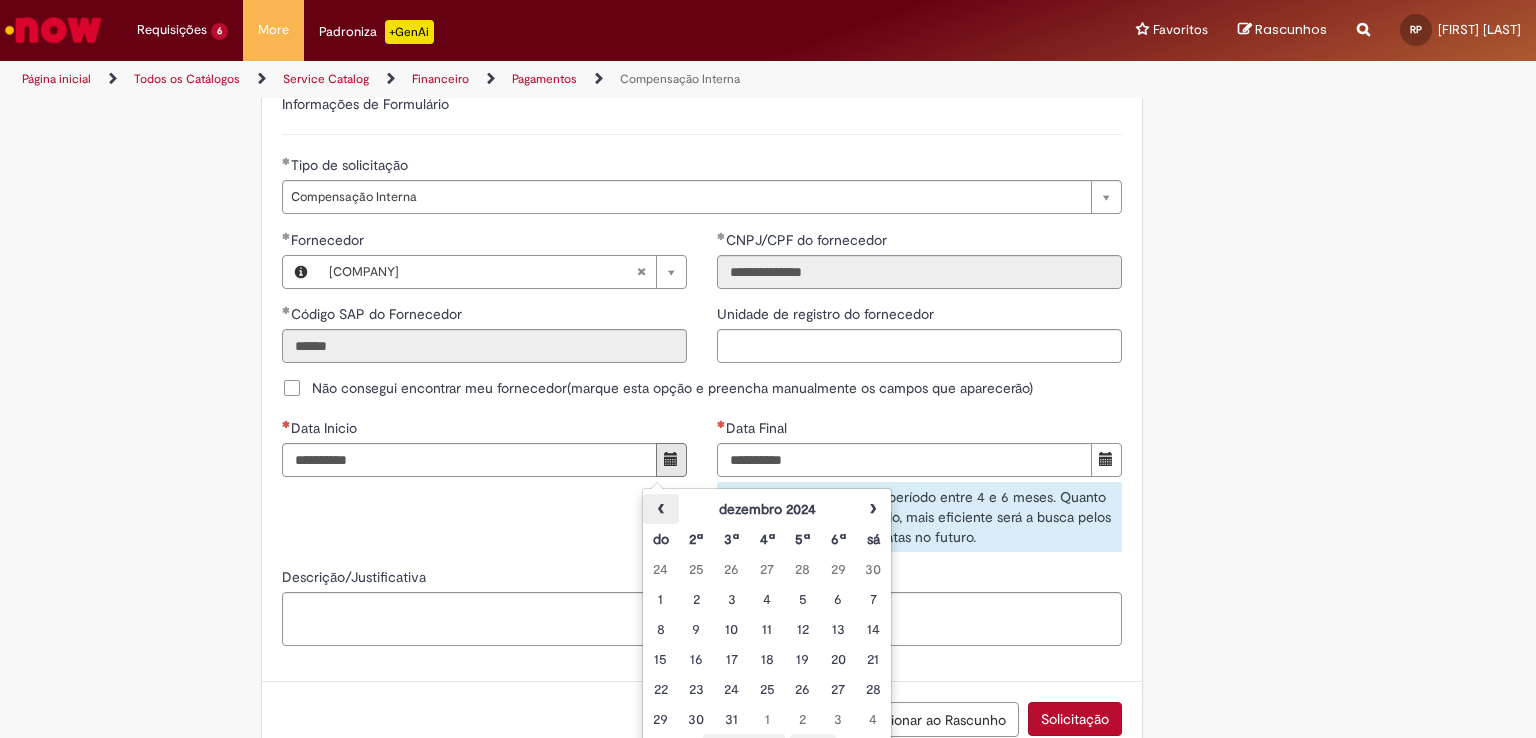 click on "‹" at bounding box center [660, 509] 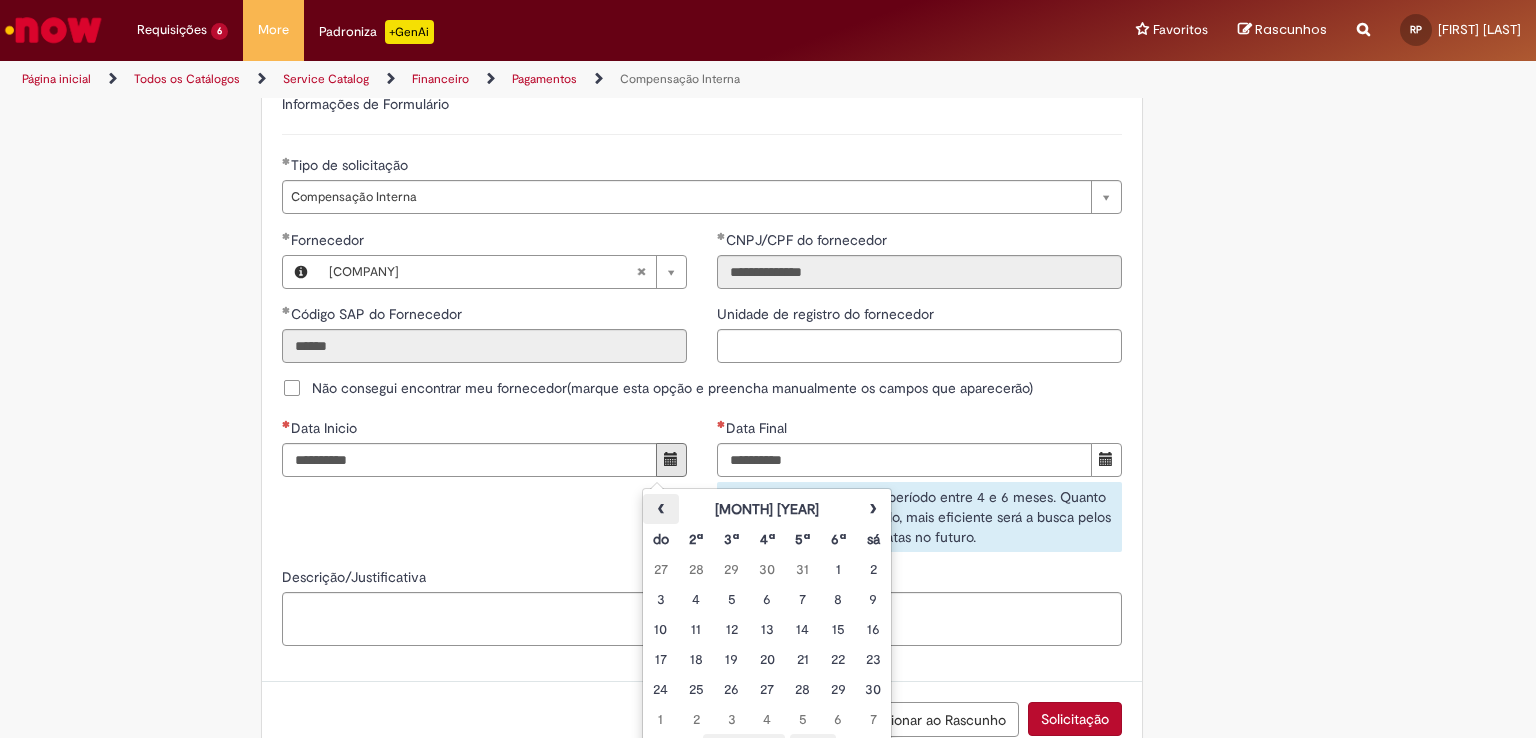 click on "‹" at bounding box center (660, 509) 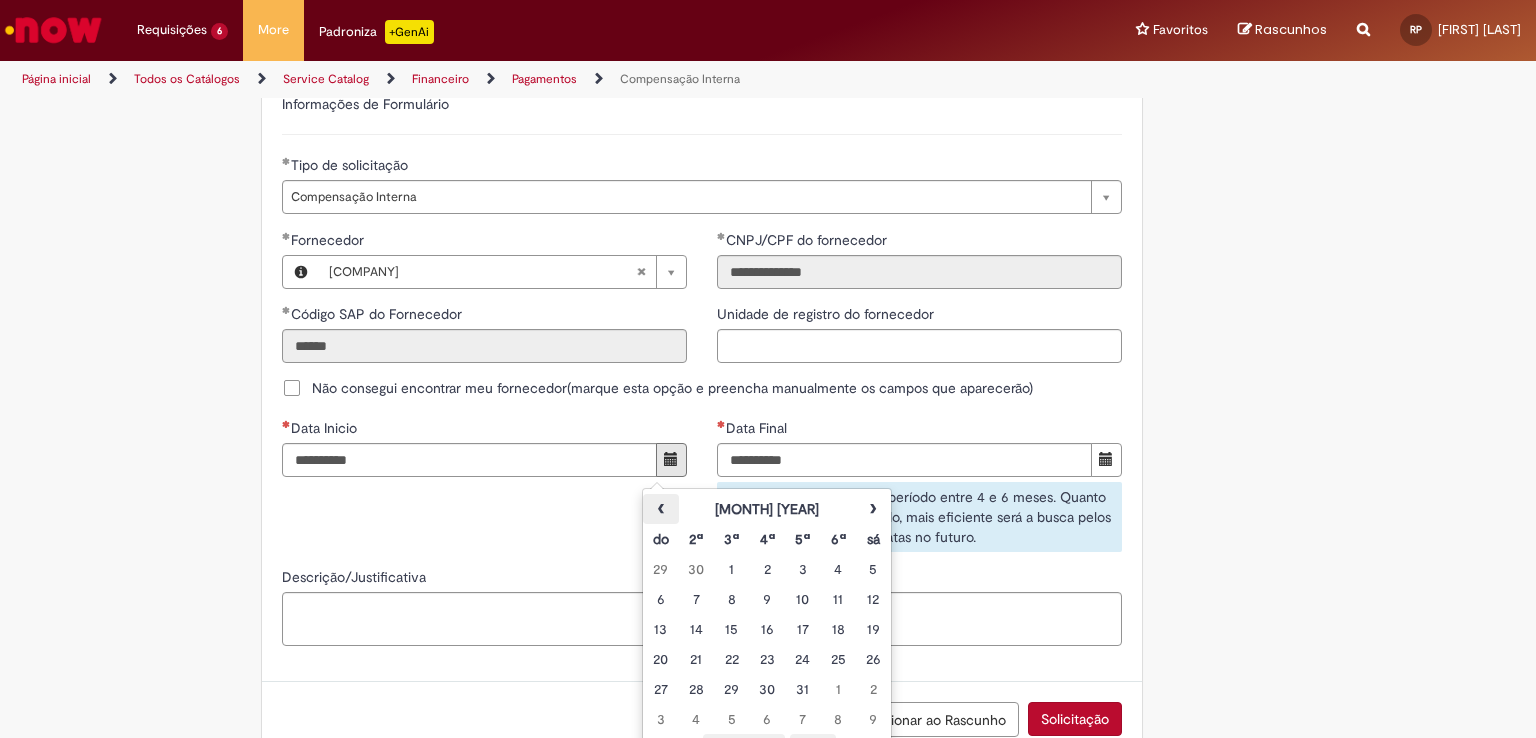click on "‹" at bounding box center [660, 509] 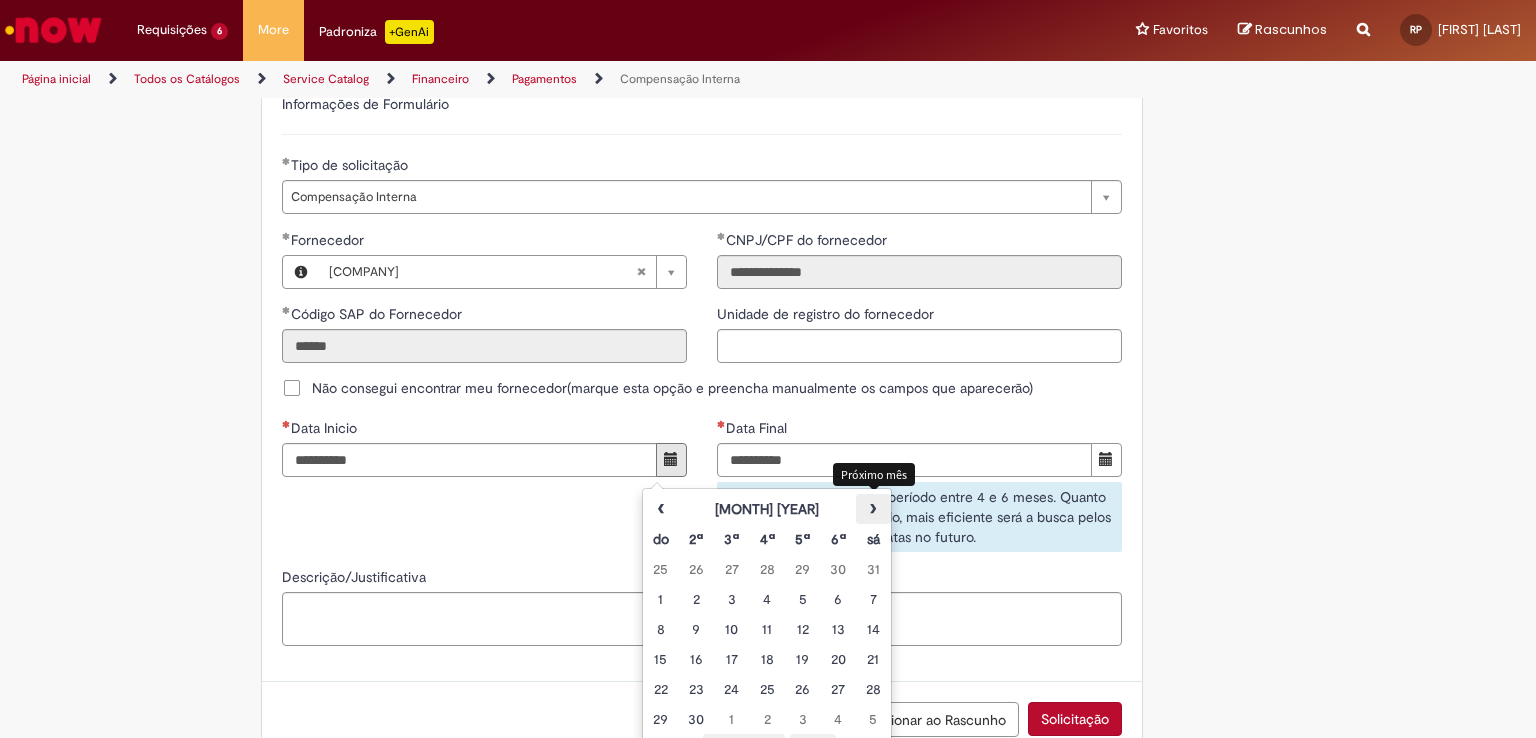 click on "›" at bounding box center [873, 509] 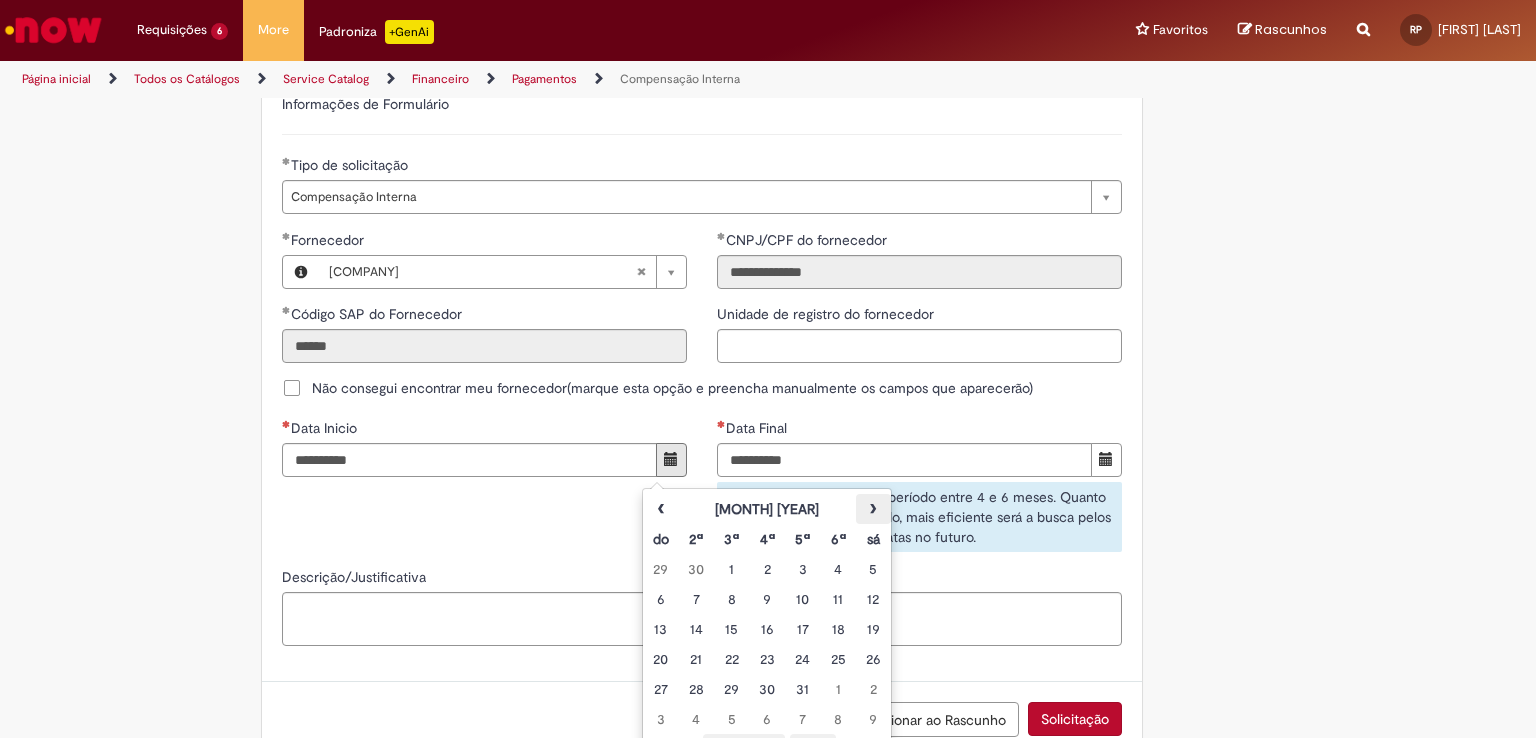 click on "›" at bounding box center (873, 509) 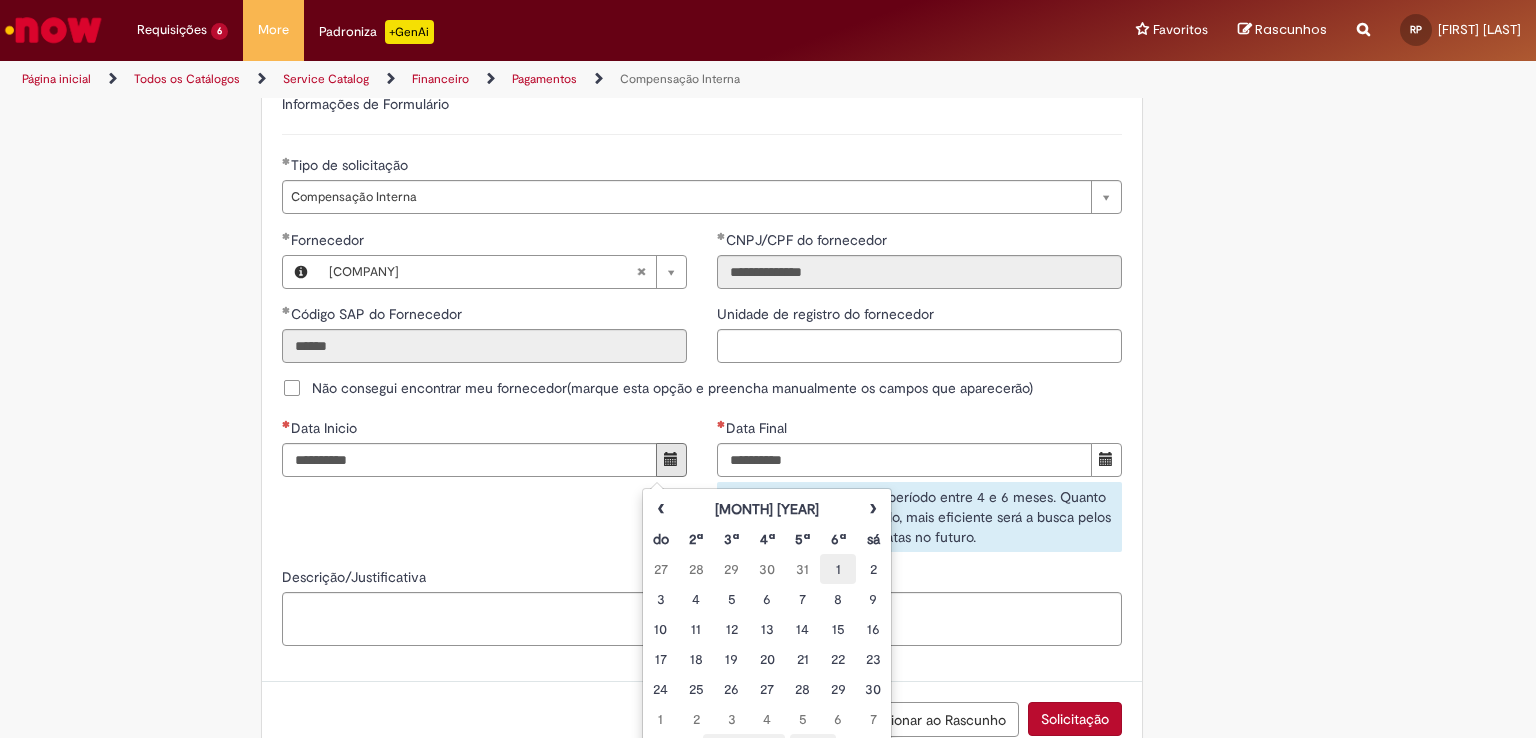 click on "1" at bounding box center [837, 569] 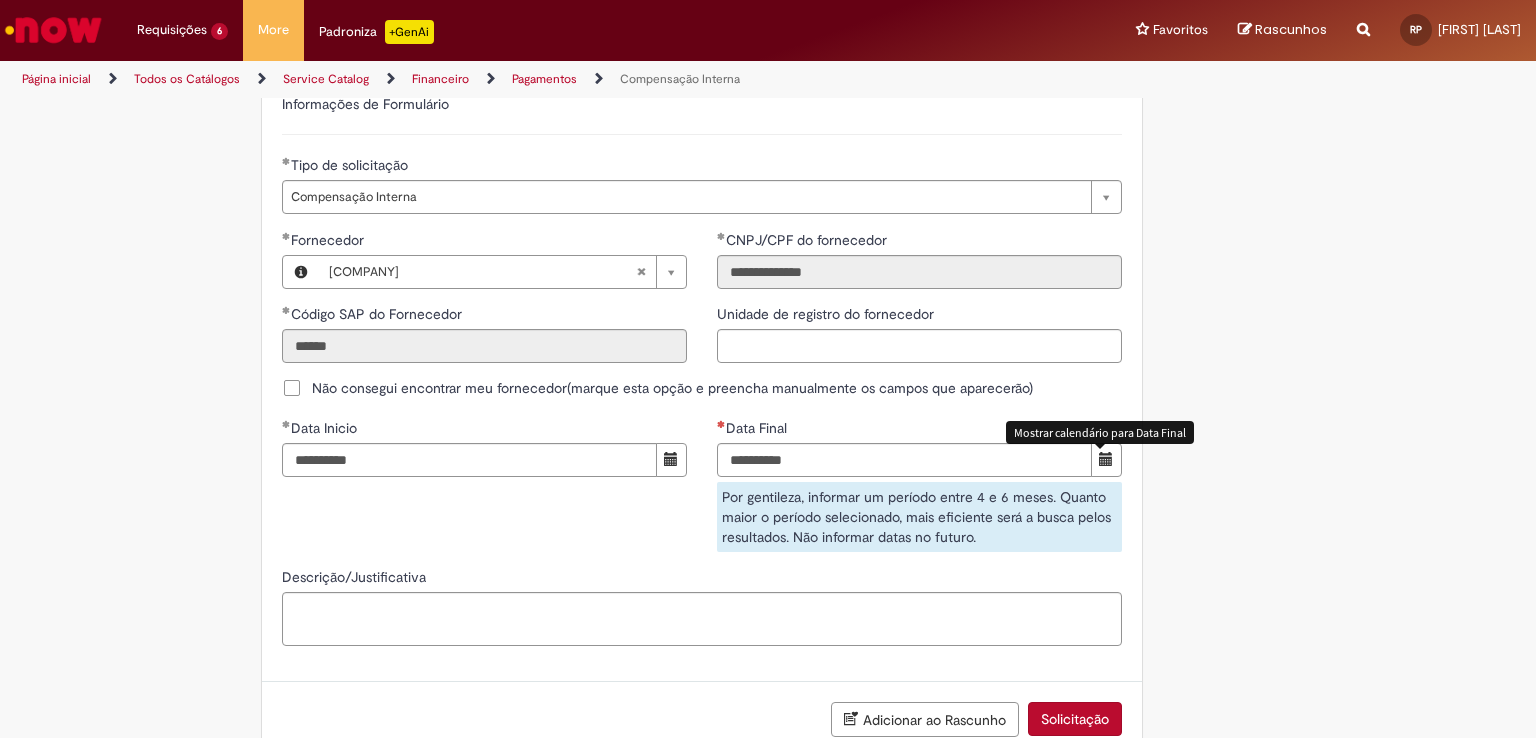 click at bounding box center (1106, 459) 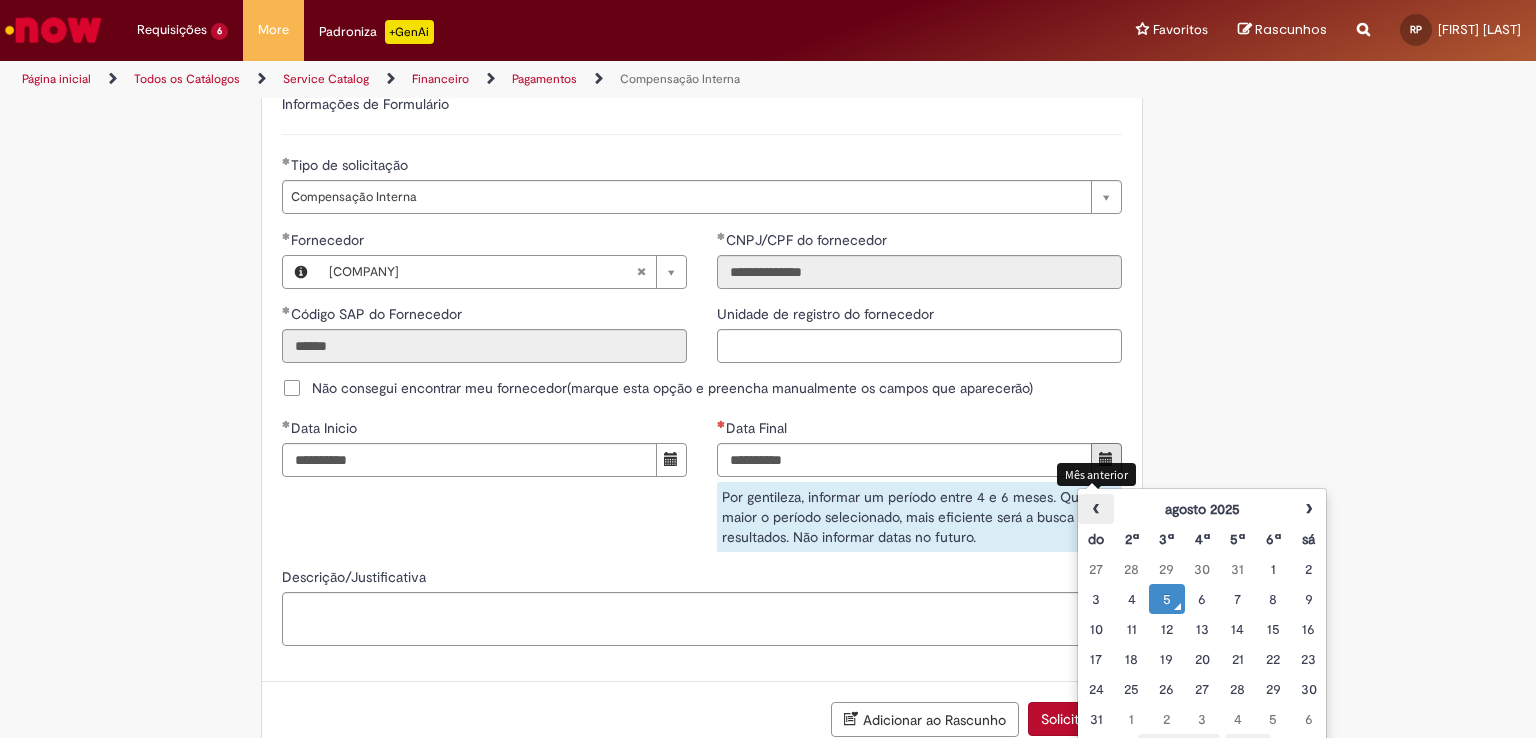 click on "‹" at bounding box center [1095, 509] 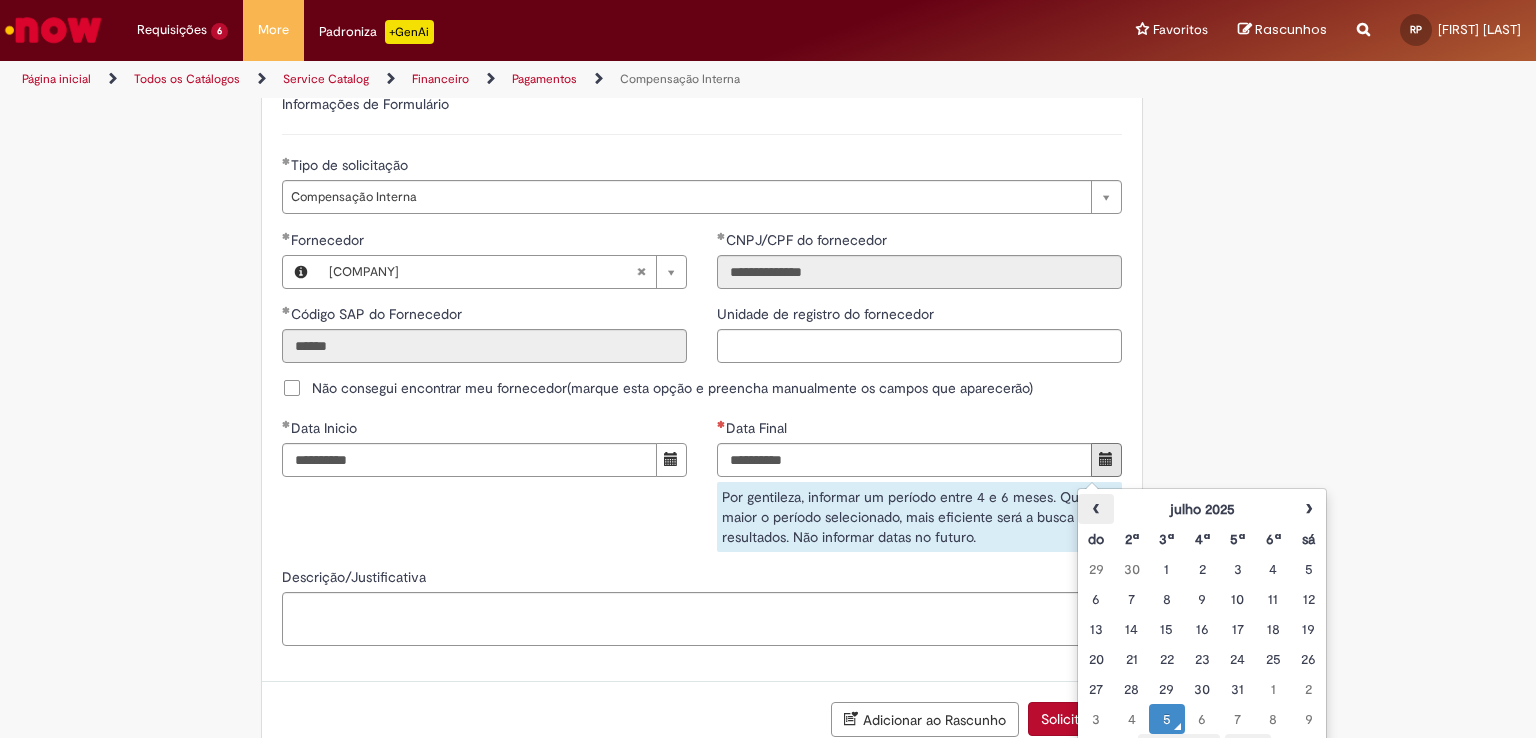 click on "‹" at bounding box center [1095, 509] 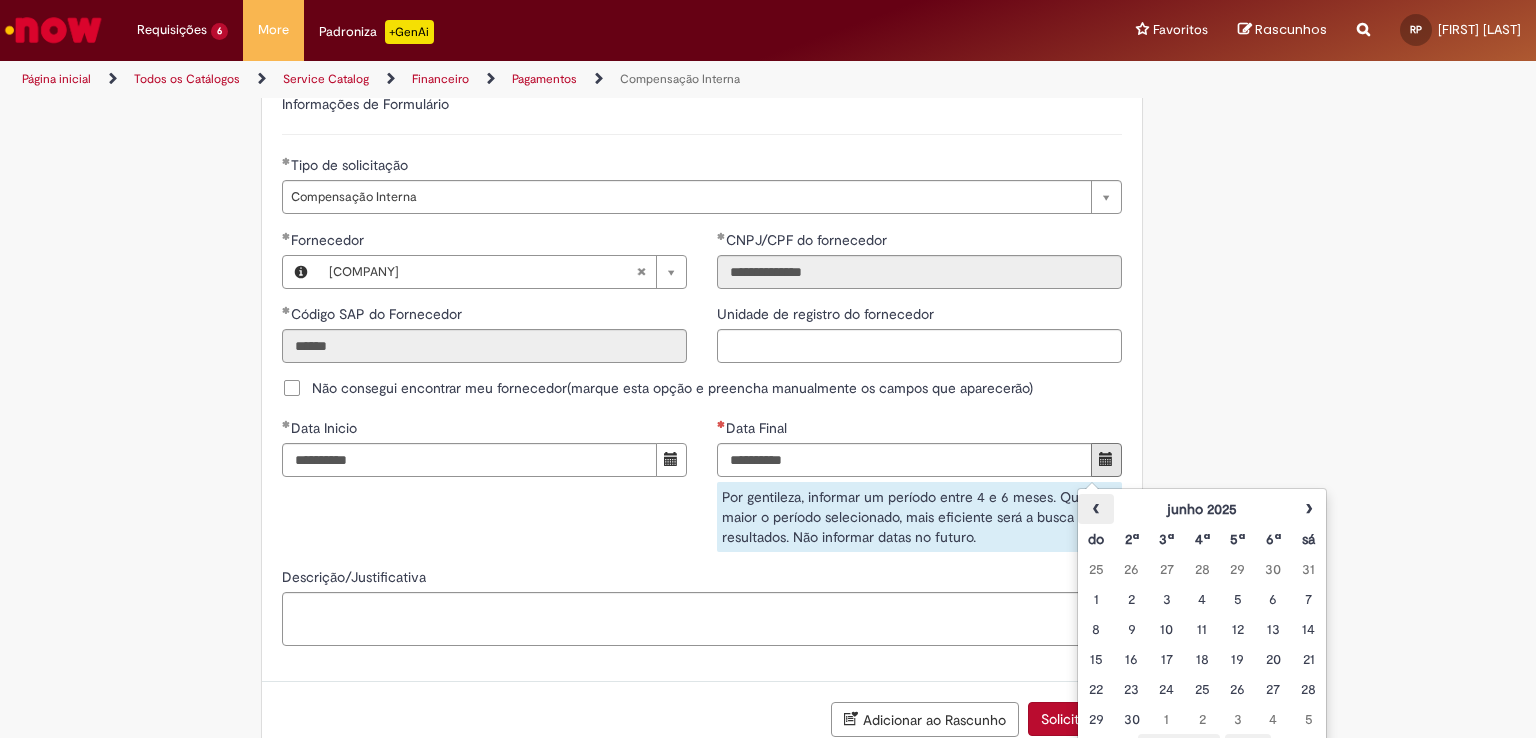 click on "‹" at bounding box center [1095, 509] 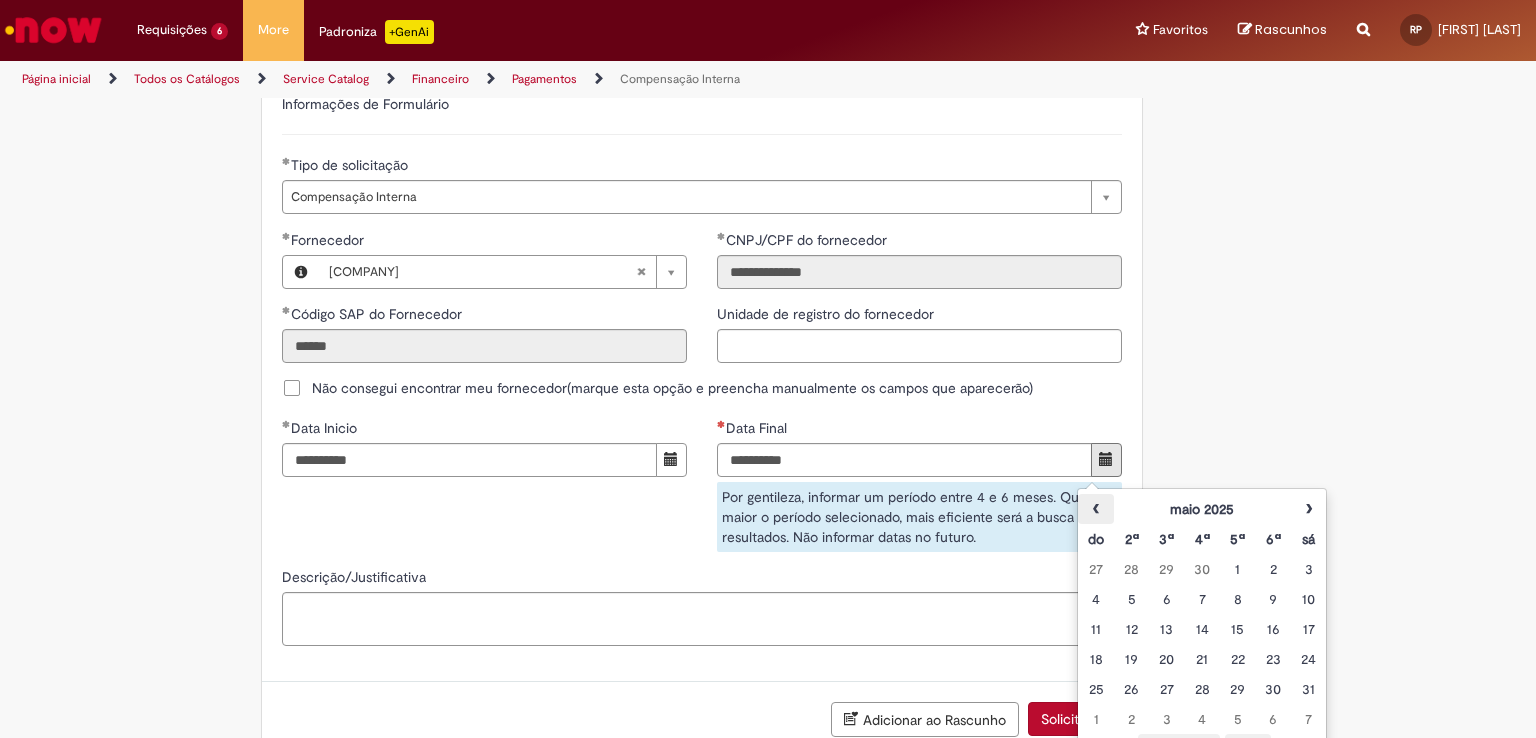 click on "‹" at bounding box center [1095, 509] 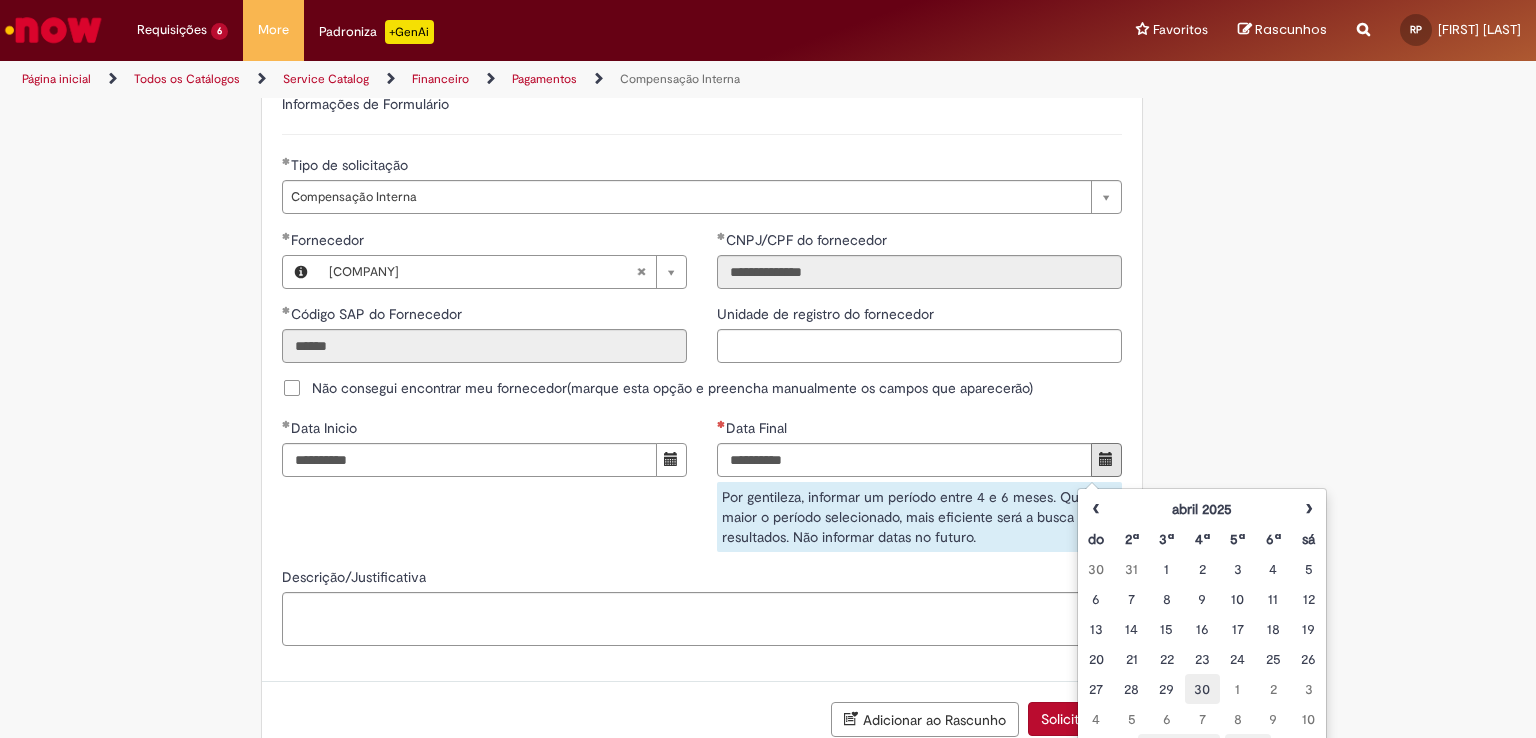 click on "30" at bounding box center [1202, 689] 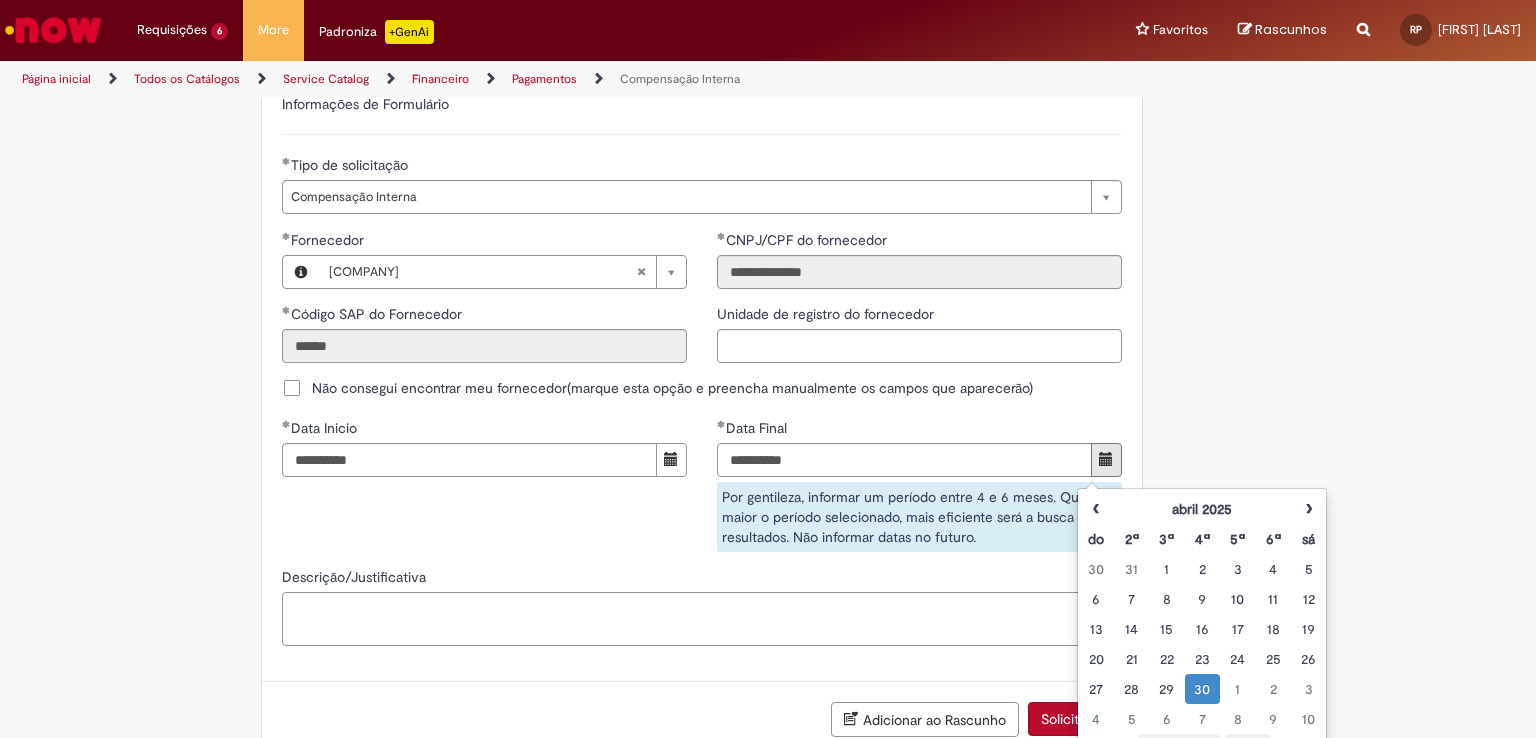 click on "Compensação Interna
Essa oferta refere-se a tratativa de documentos que foram usados em Encontro de Contas.
Bem vindo a oferta de Compensação interna!
Ao preencher o formulário abaixo, será gerado um relatório com as informações do Encontro de Contas realizado em nome de um fornecedor para o período selecionado.  Atenção!  Certifique-se de escolher corretamente o período para garantir que a solução automática seja precisa.
Importante: Caso as informações enviadas pela automação não seja suficiente, você pode continuar o atendimento pelo chat do chamado, e um analista estará disponível para ajudá-lo o mais rápido possível.
Para realizar sua solicitação, siga as instruções abaixo:
Esta oferta é exclusiva para temas relacionados à  Compensação Interna . Você poderá:
Solicitar evidências da Compensação Interna." at bounding box center [702, -74] 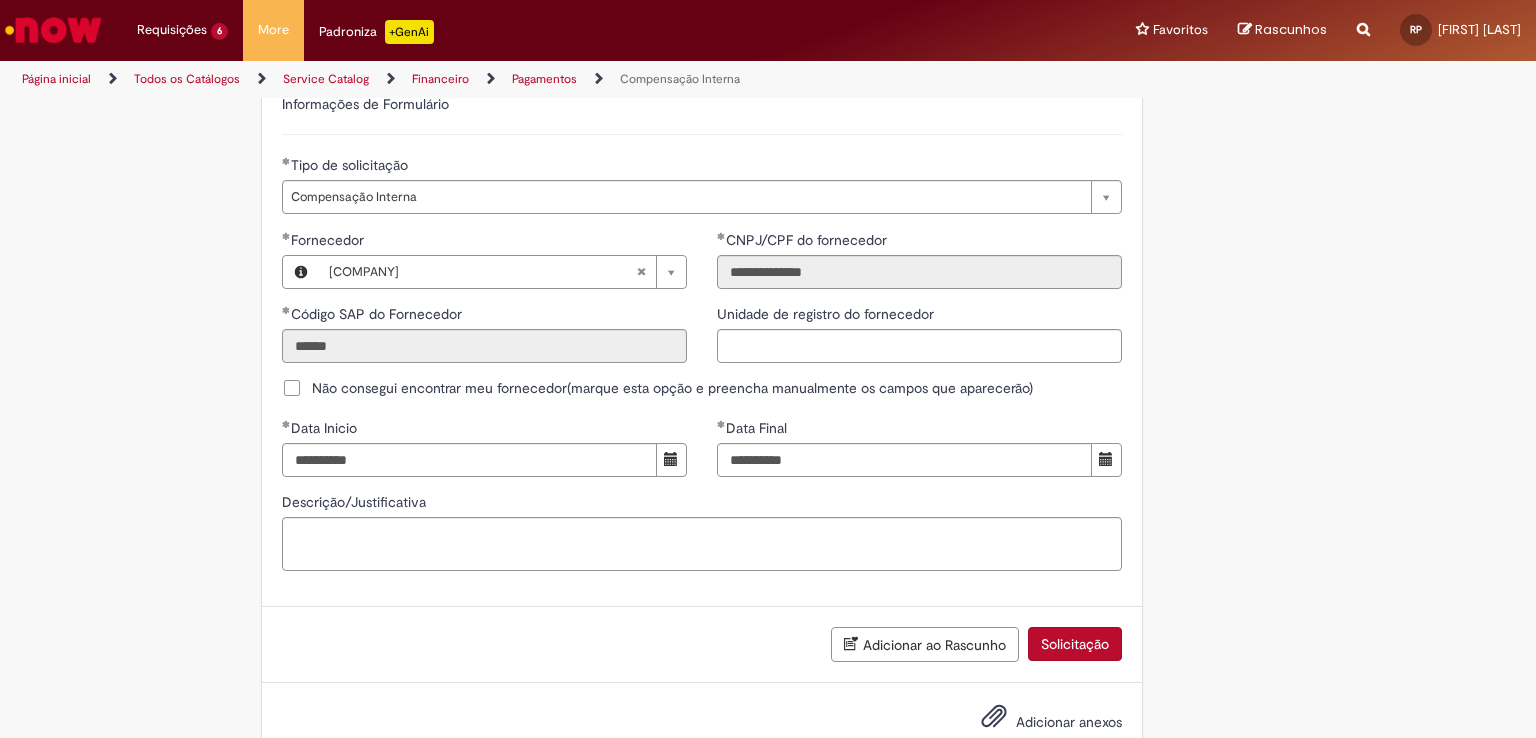click on "Solicitação" at bounding box center [1075, 644] 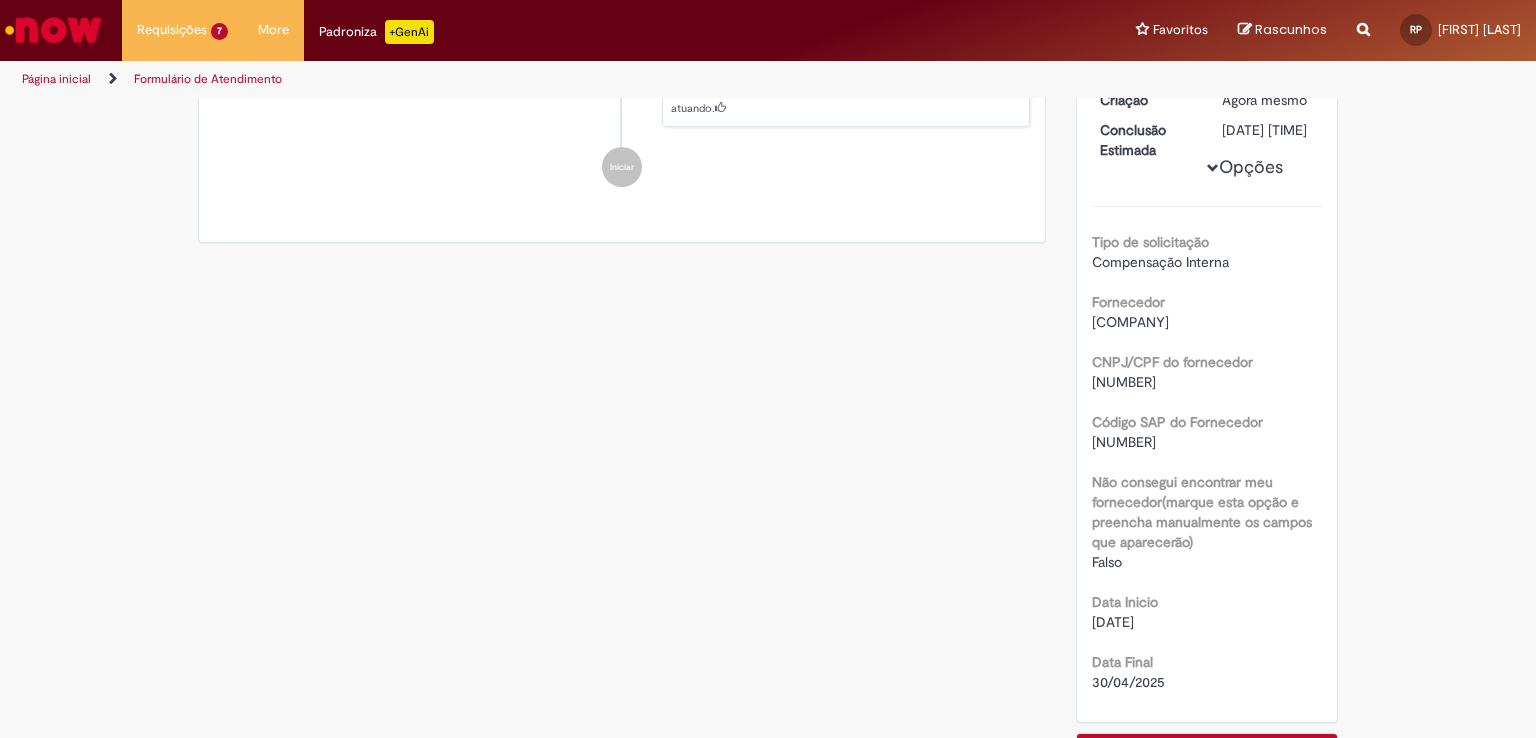 scroll, scrollTop: 0, scrollLeft: 0, axis: both 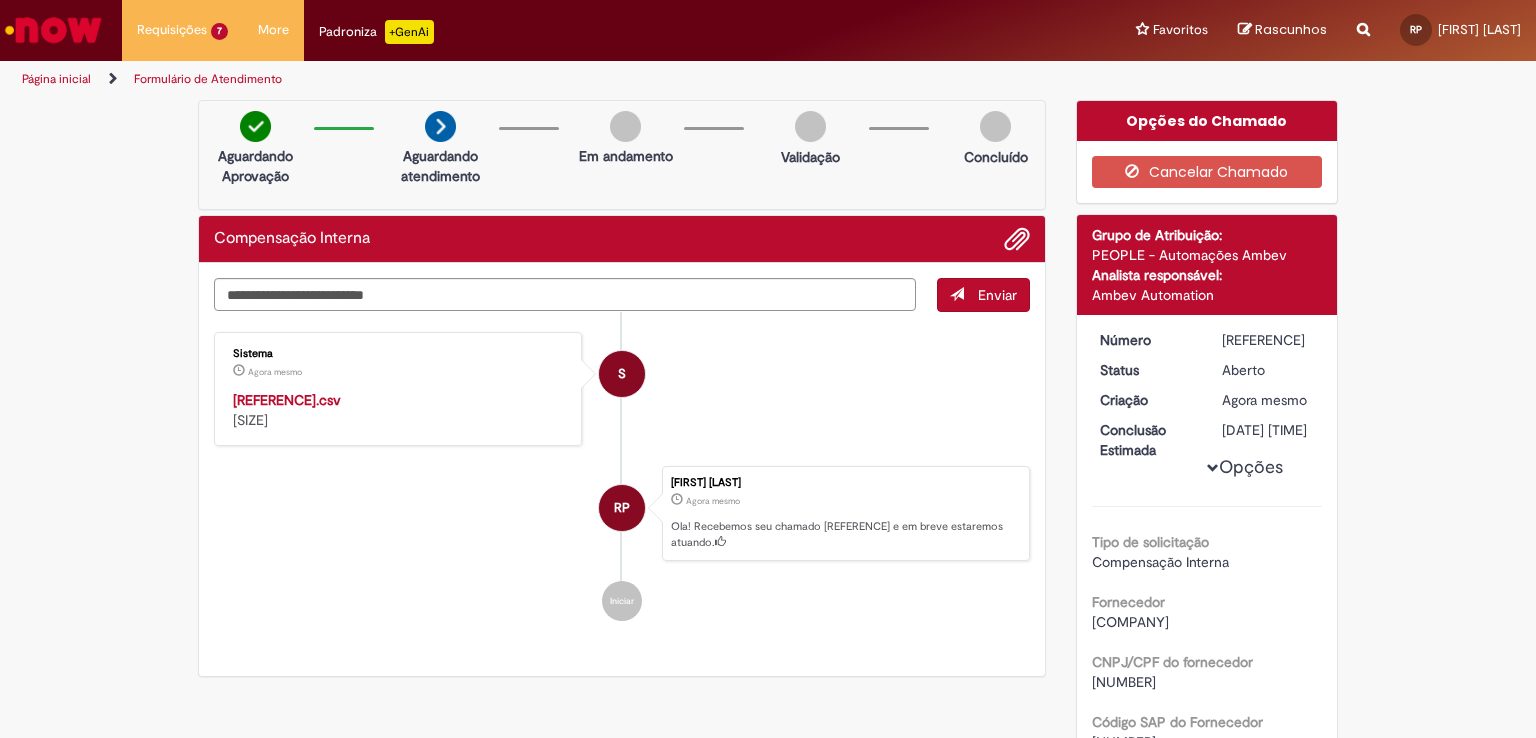 click on "[REFERENCE].csv" at bounding box center [287, 400] 